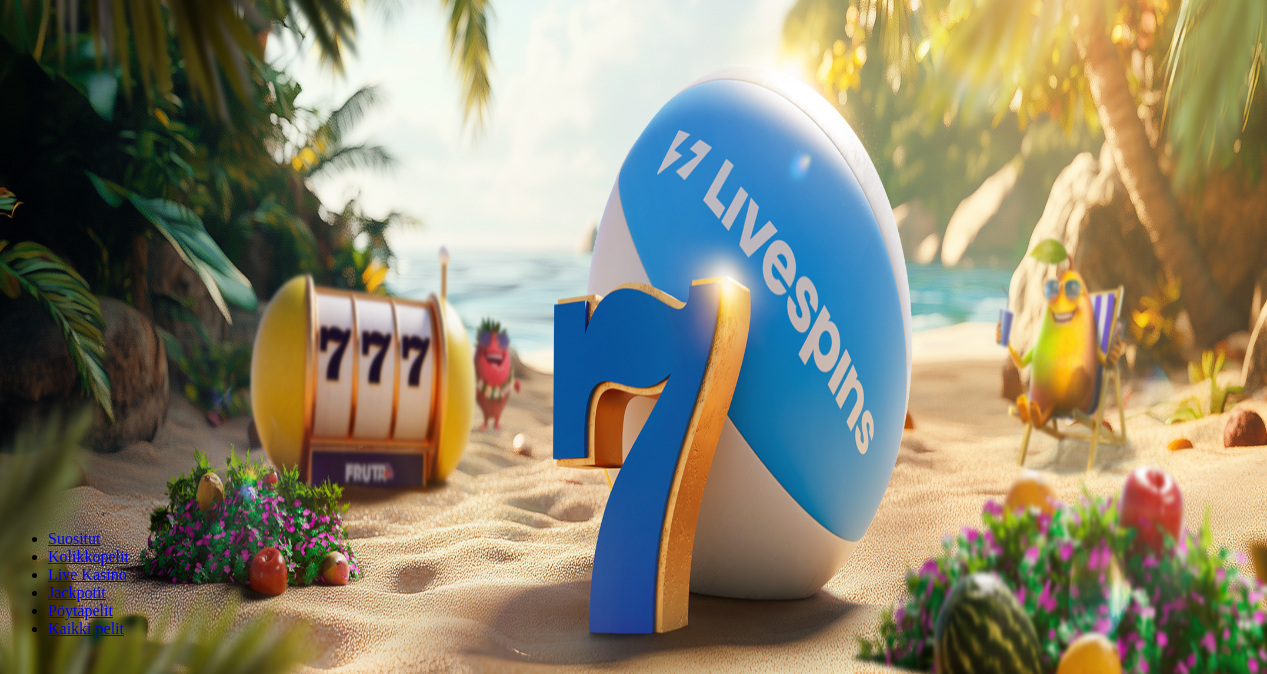 scroll, scrollTop: 0, scrollLeft: 0, axis: both 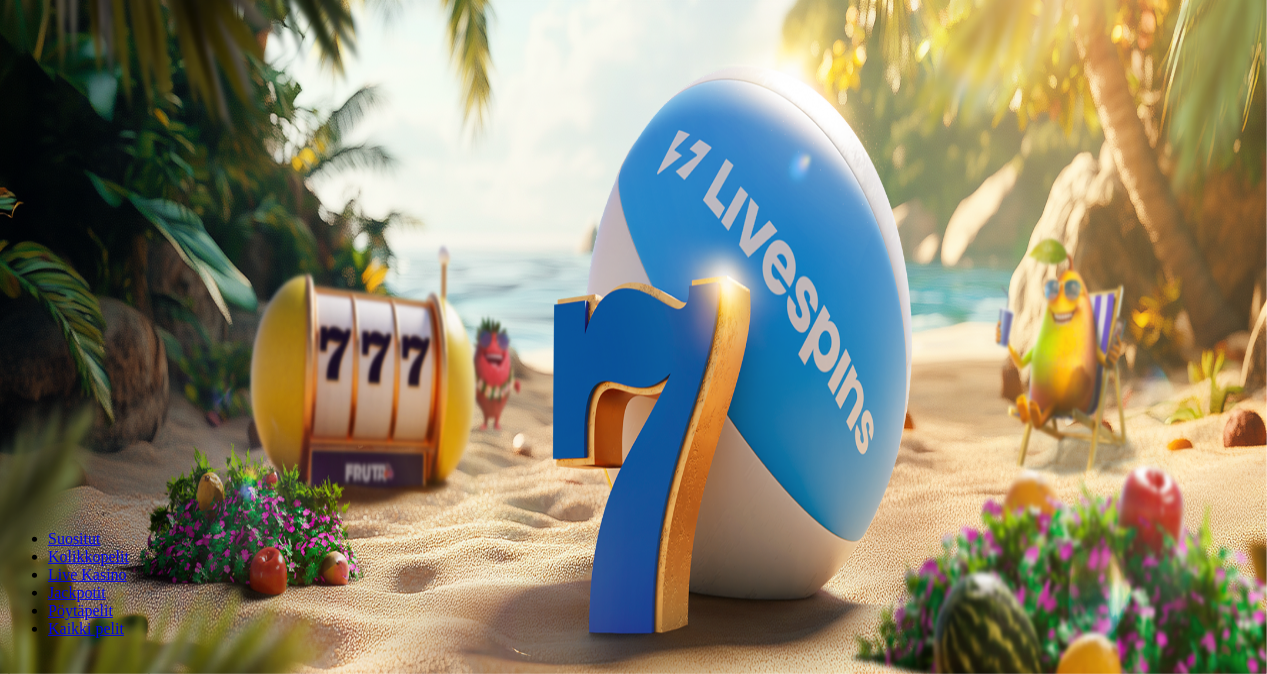 click on "Kirjaudu" at bounding box center (138, 72) 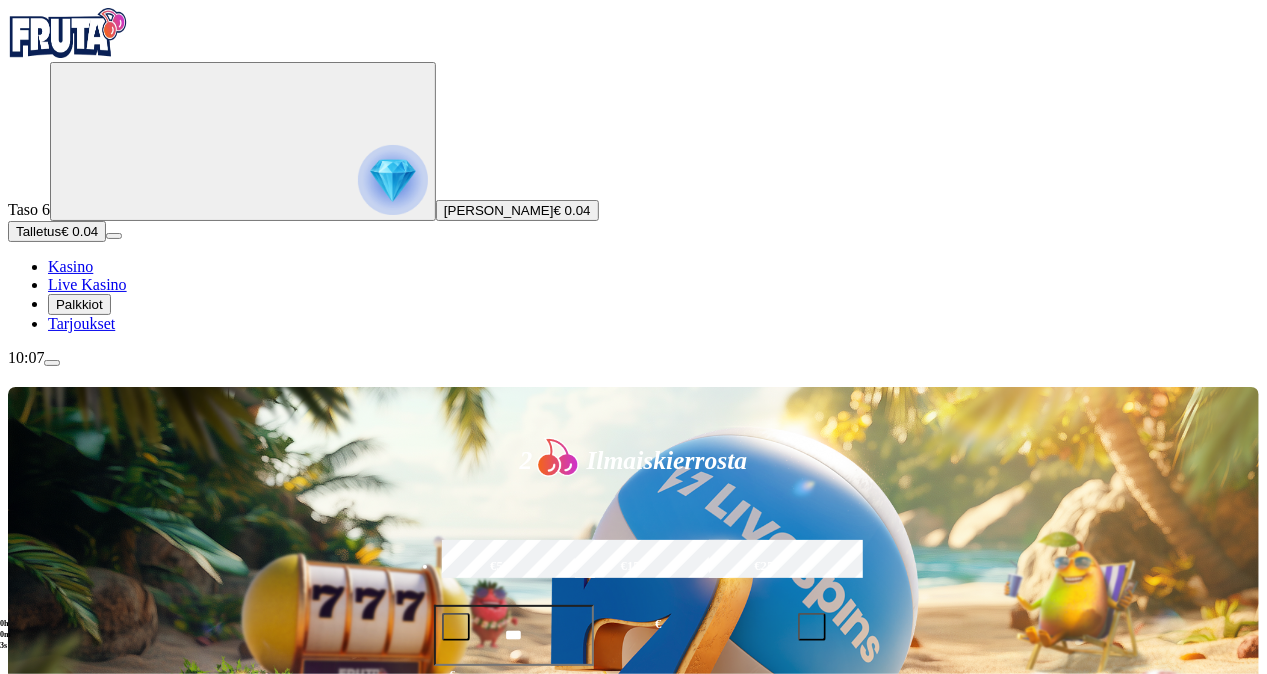 drag, startPoint x: 237, startPoint y: 226, endPoint x: 484, endPoint y: 504, distance: 371.87766 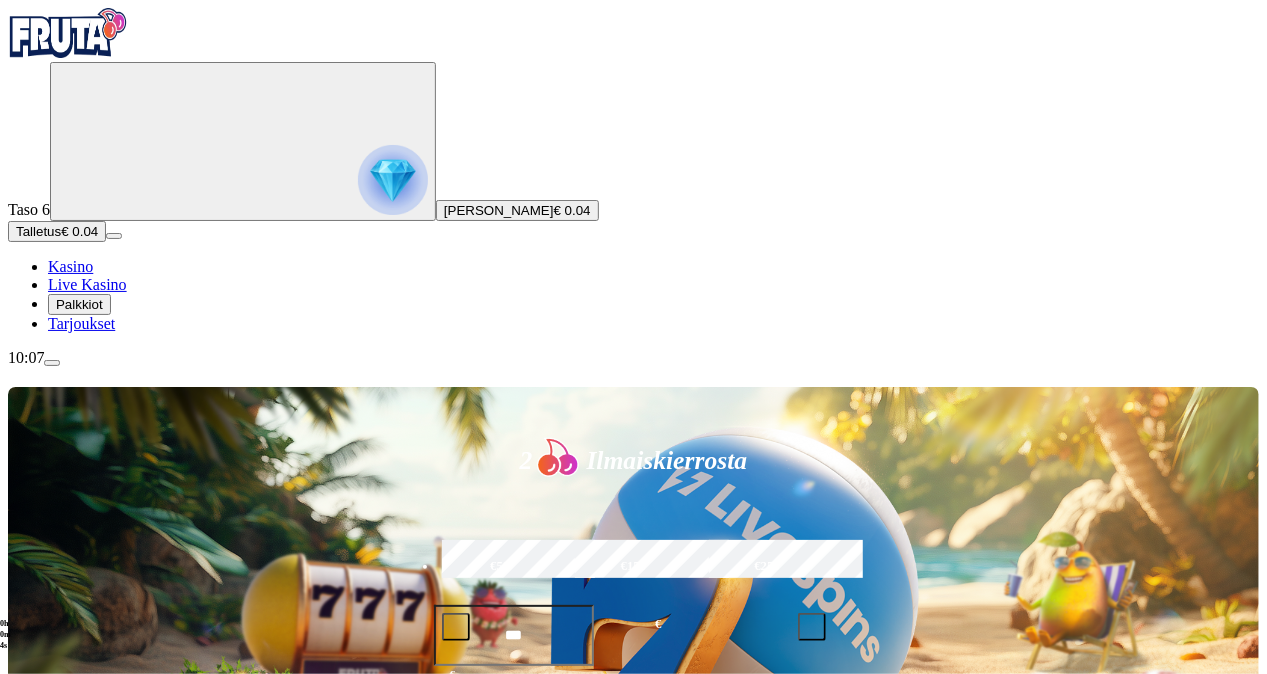 click at bounding box center (48, 1218) 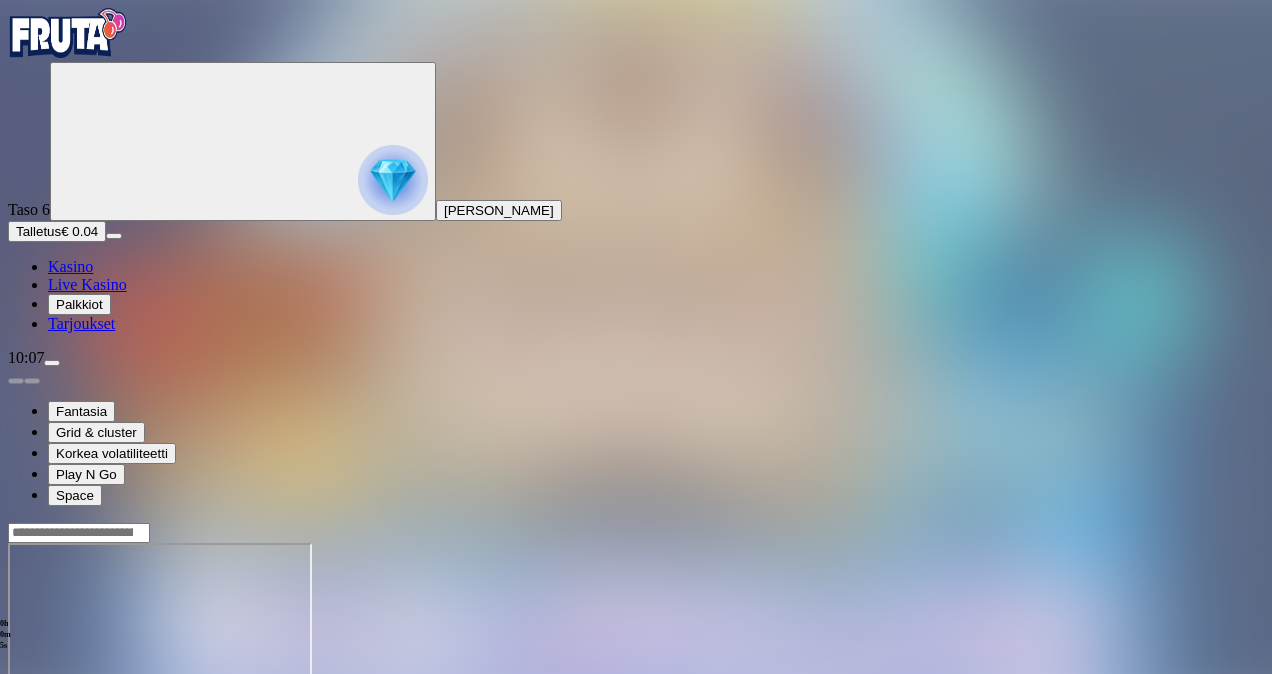 click at bounding box center (52, 363) 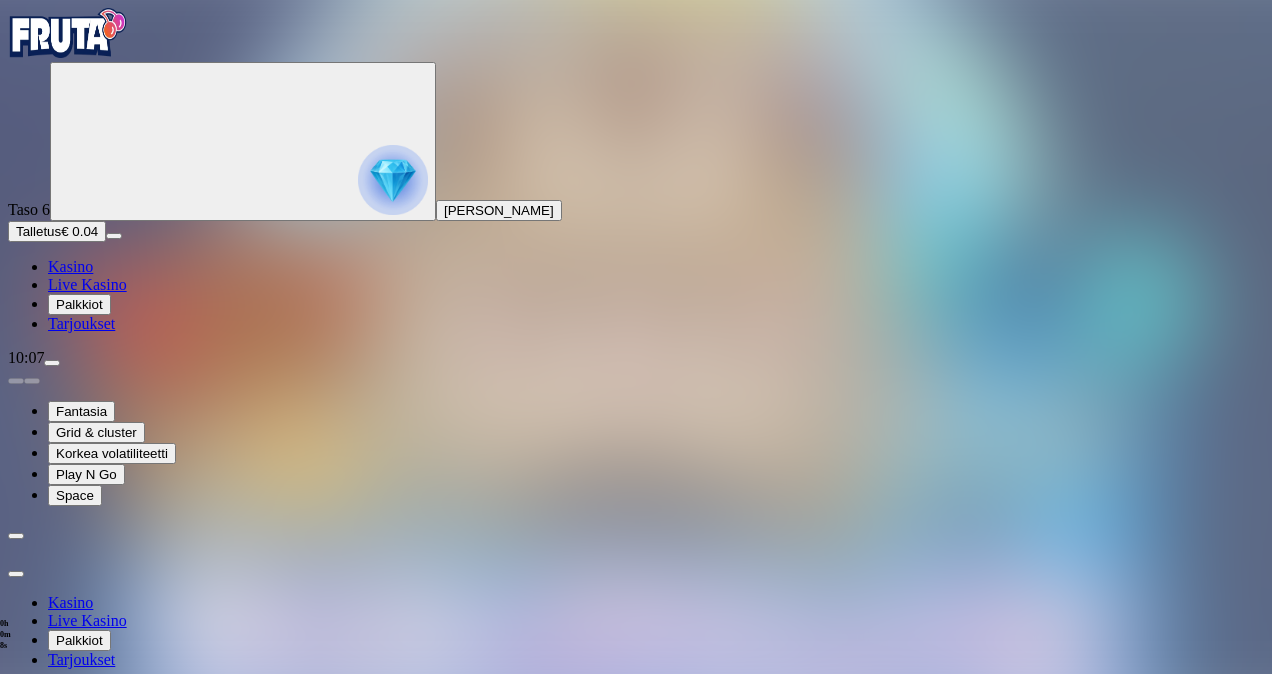 click on "8 AM - 1 AM CET" at bounding box center [169, 972] 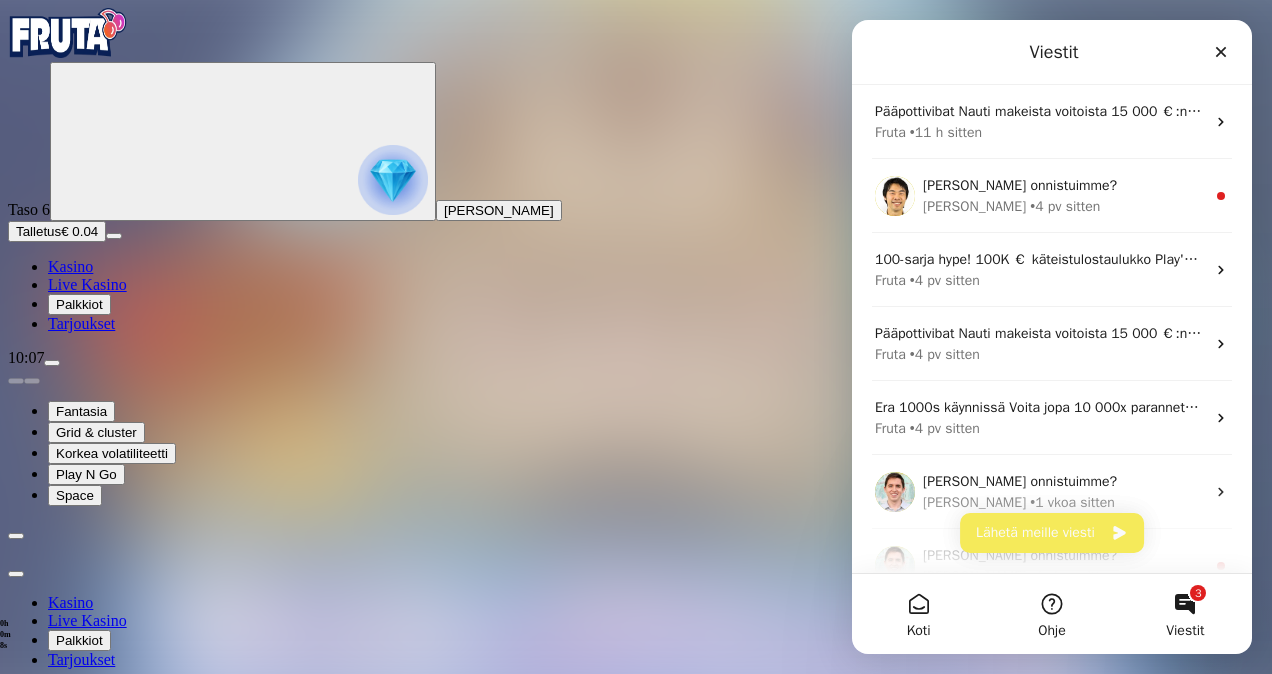 scroll, scrollTop: 0, scrollLeft: 0, axis: both 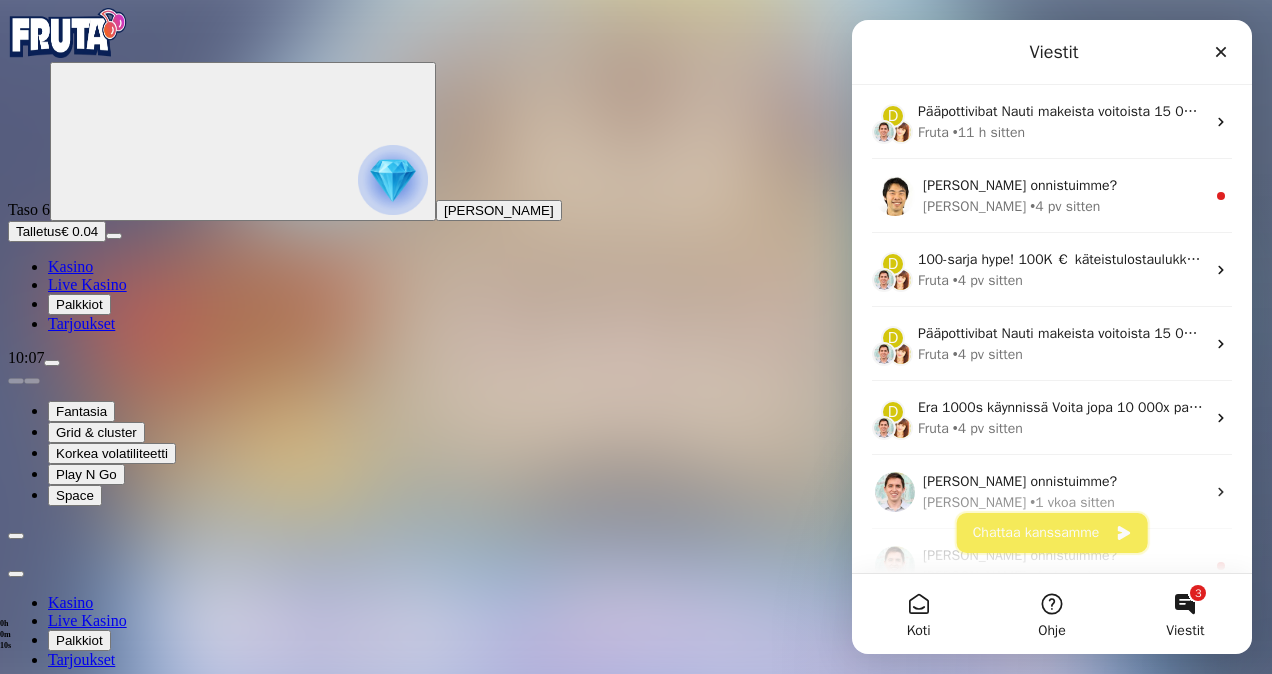 click on "Chattaa kanssamme" at bounding box center [1052, 533] 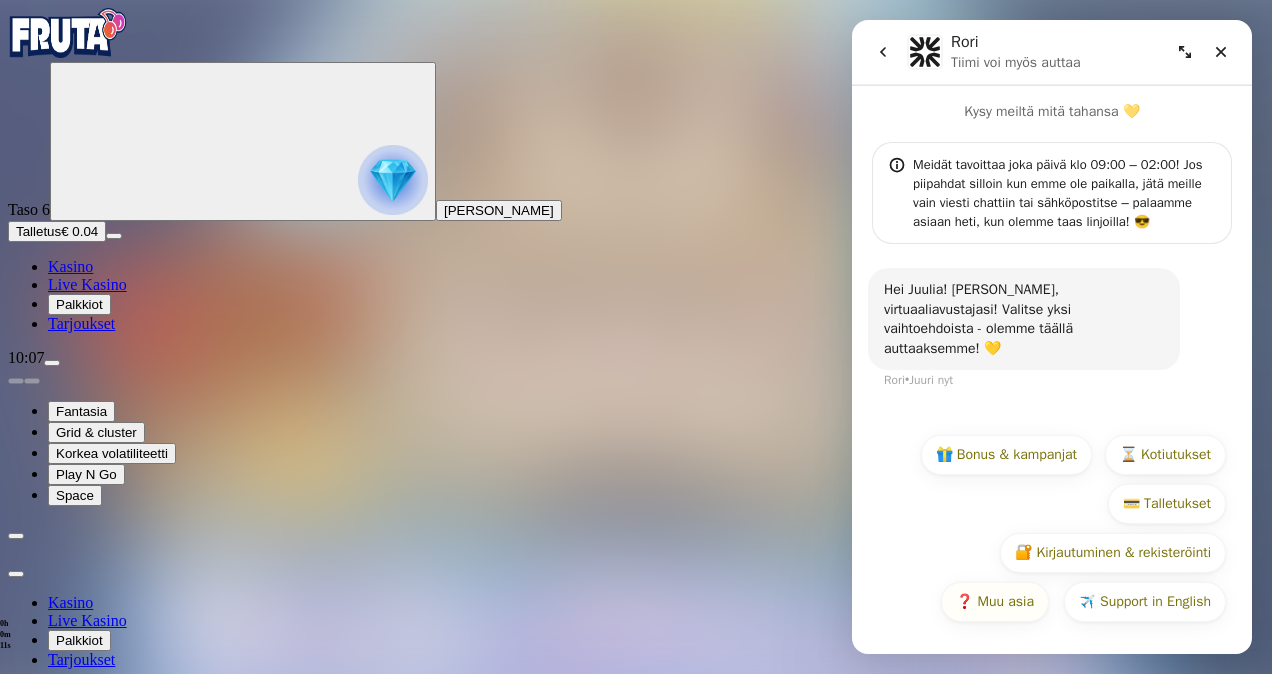 click on "❓ Muu asia" at bounding box center [995, 602] 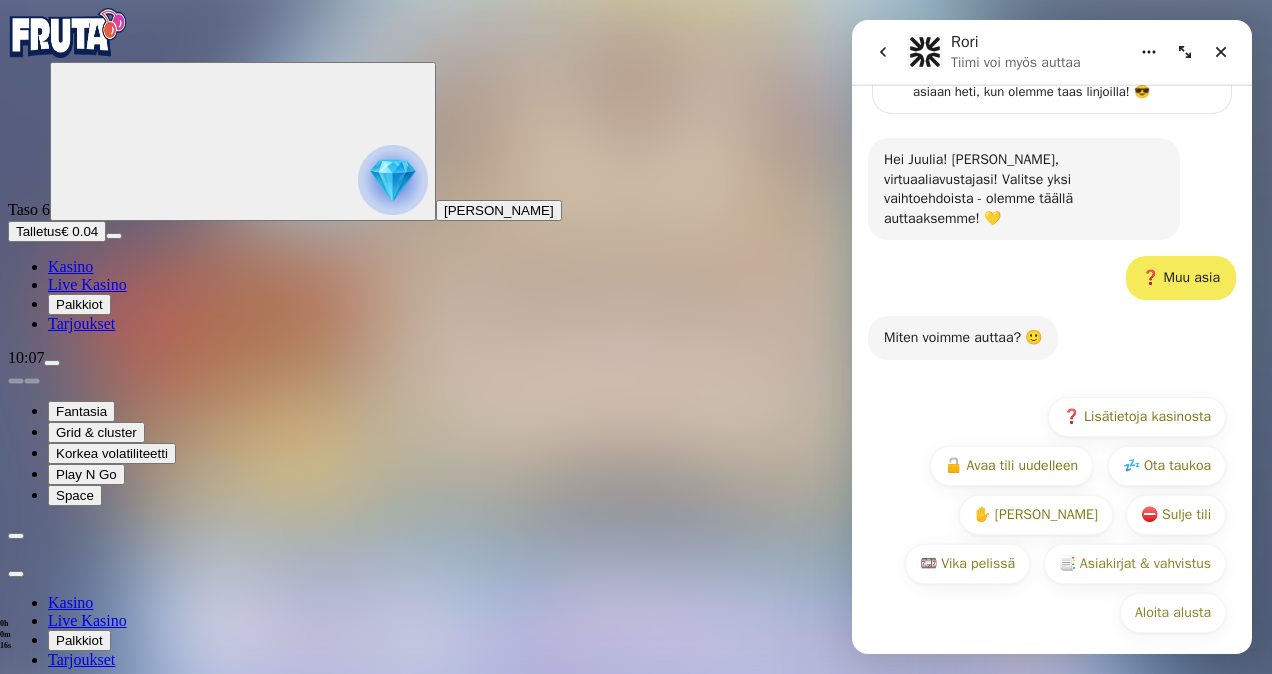 scroll, scrollTop: 138, scrollLeft: 0, axis: vertical 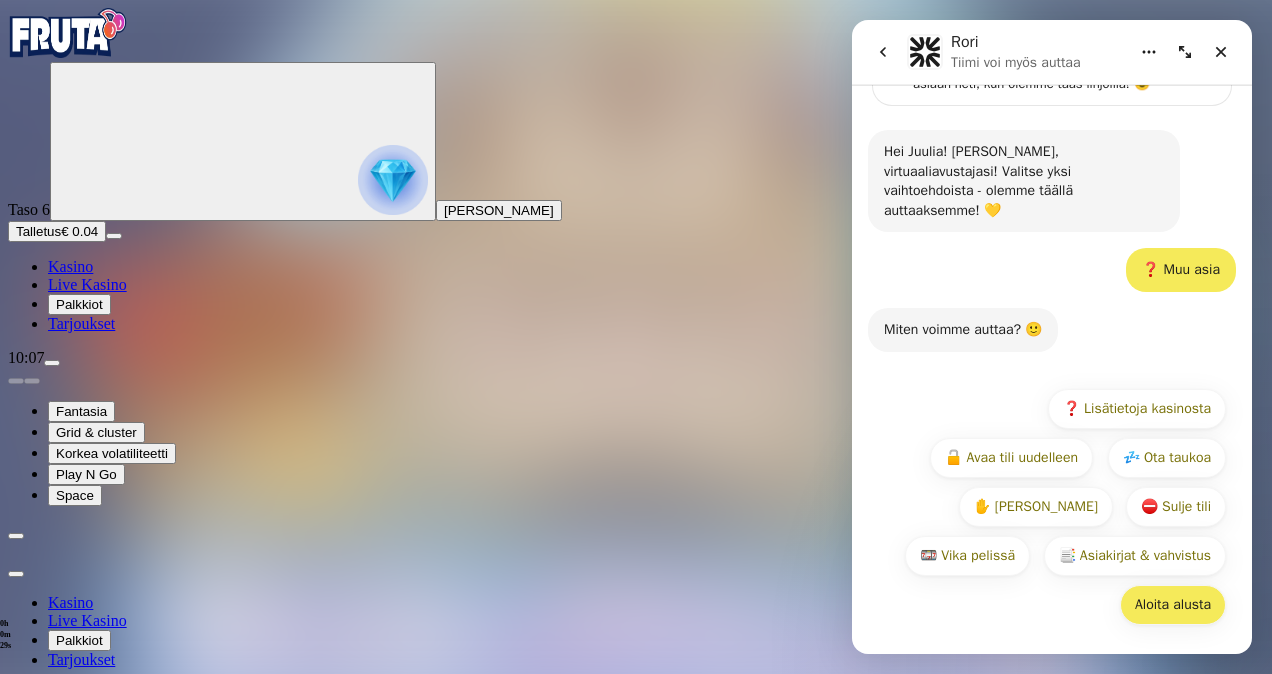 click on "Aloita alusta" at bounding box center (1173, 605) 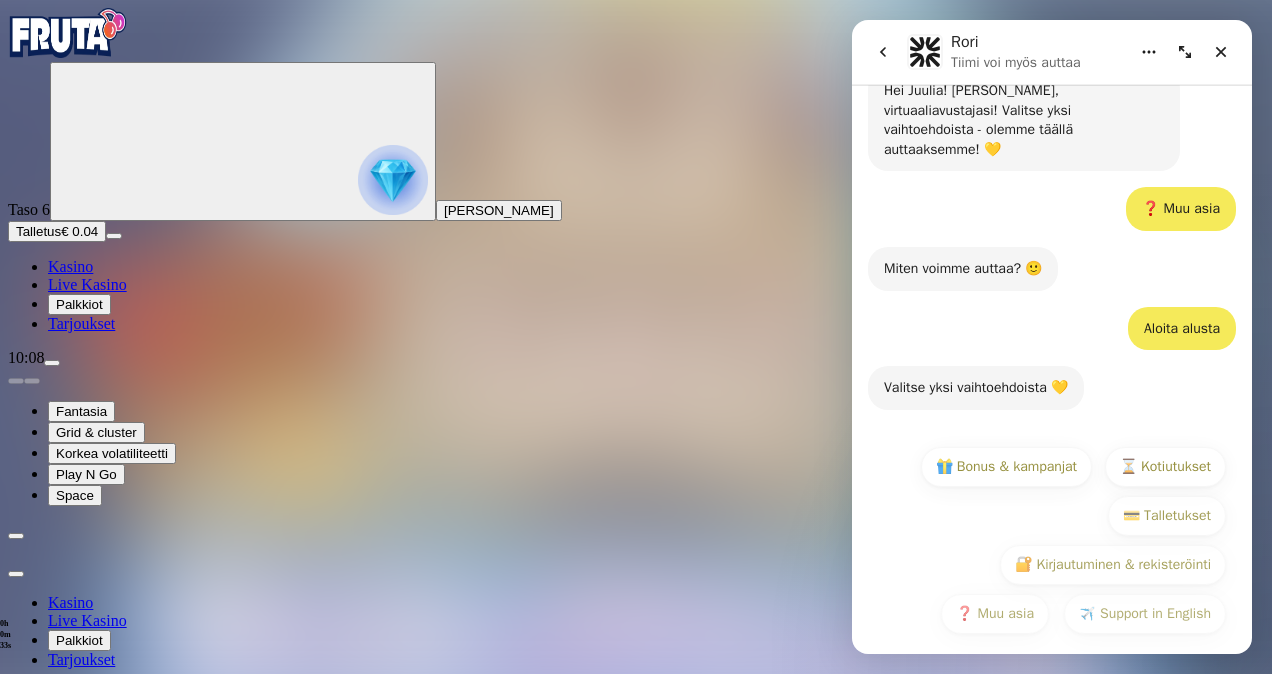 scroll, scrollTop: 209, scrollLeft: 0, axis: vertical 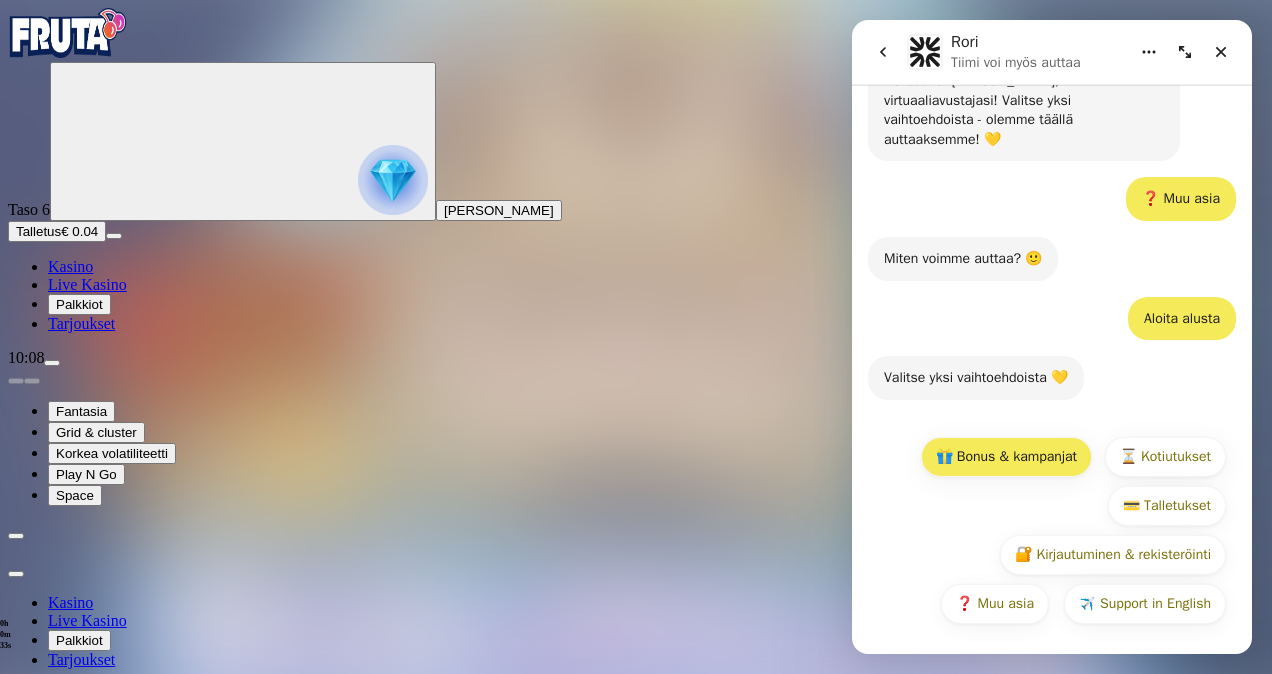 click on "🎁 Bonus & kampanjat" at bounding box center (1006, 457) 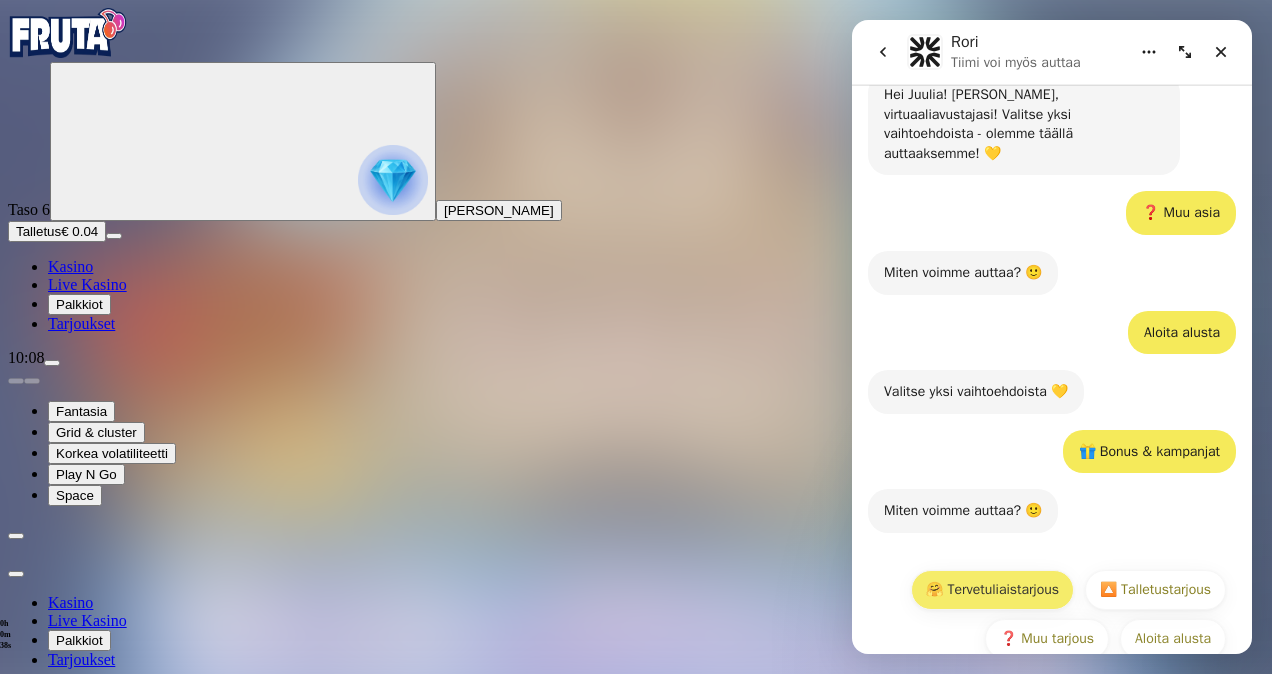 scroll, scrollTop: 230, scrollLeft: 0, axis: vertical 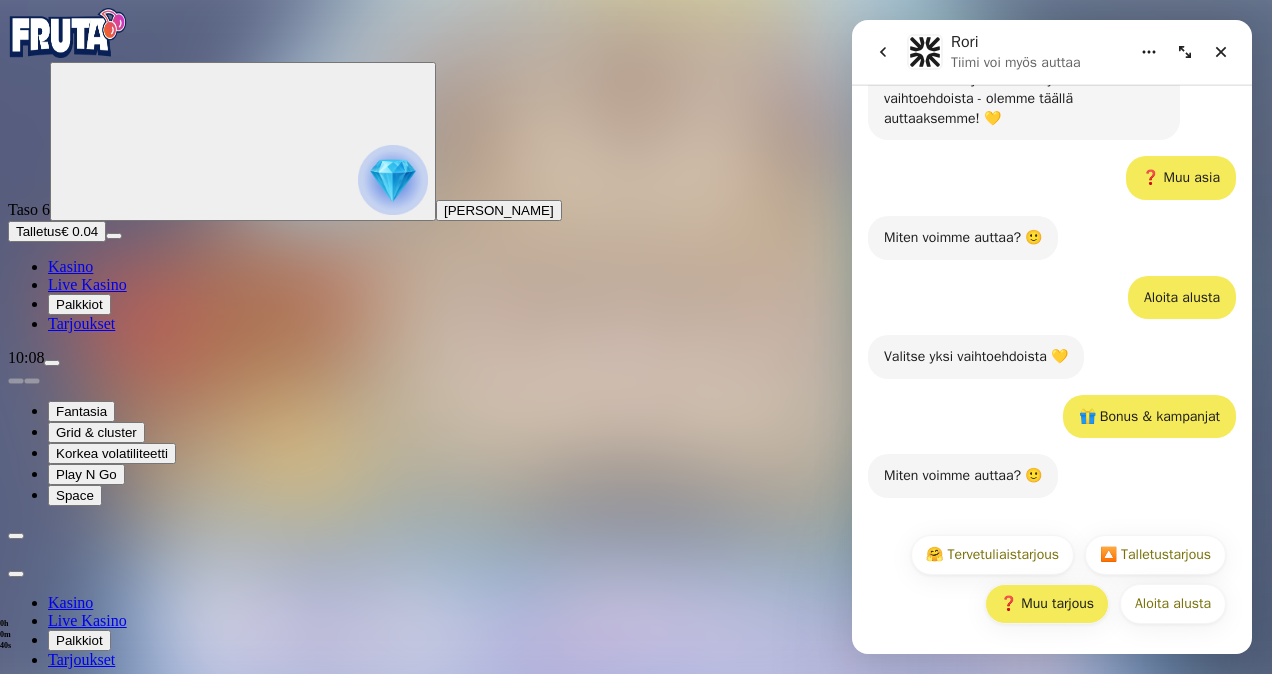 click on "❓ Muu tarjous" at bounding box center (1047, 604) 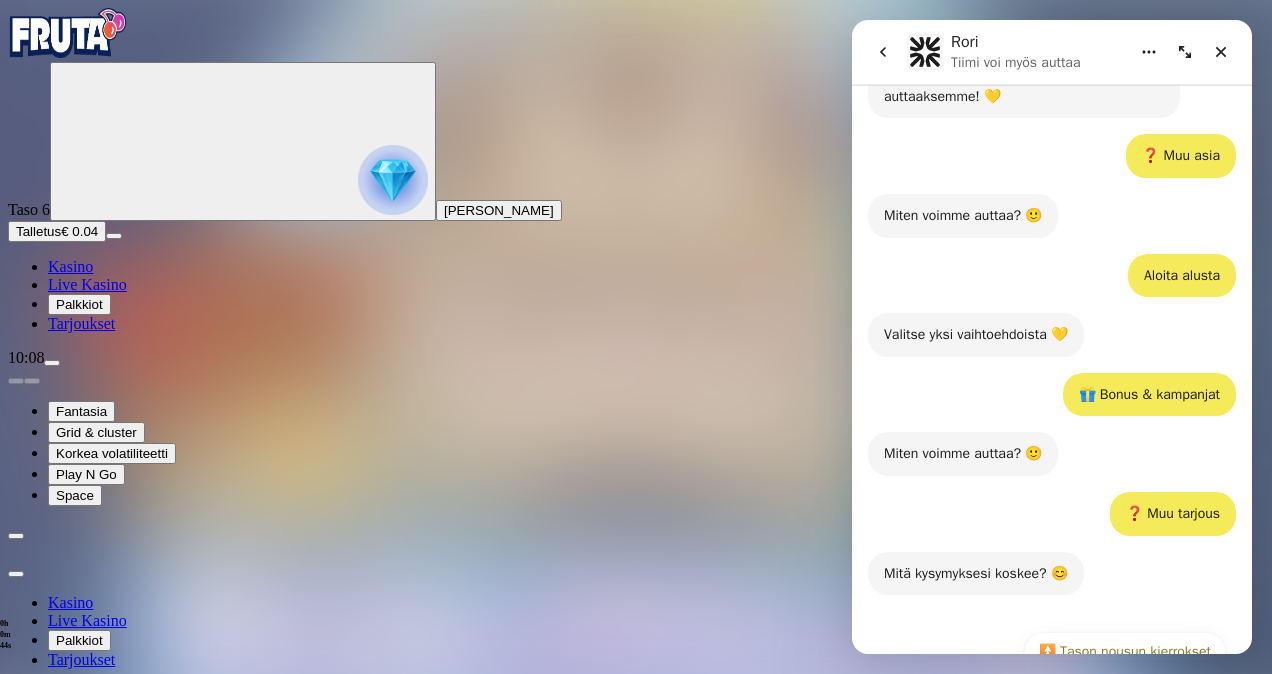 scroll, scrollTop: 349, scrollLeft: 0, axis: vertical 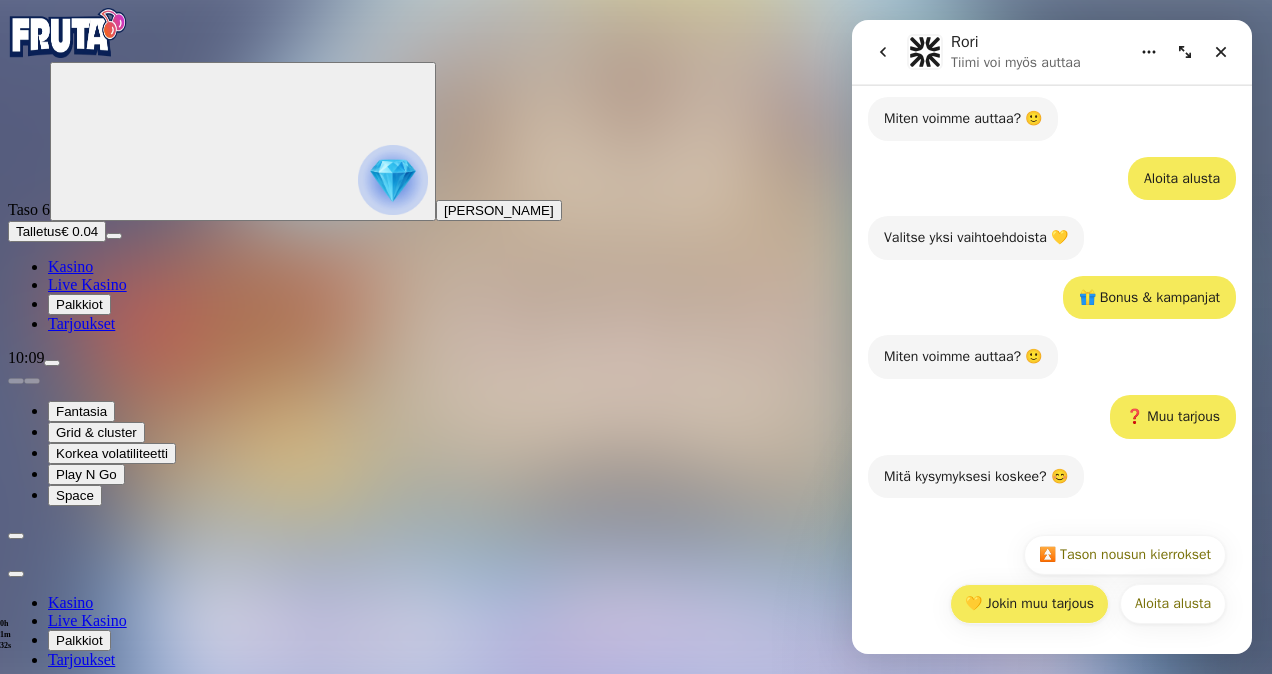 click on "💛 Jokin muu tarjous" at bounding box center (1029, 604) 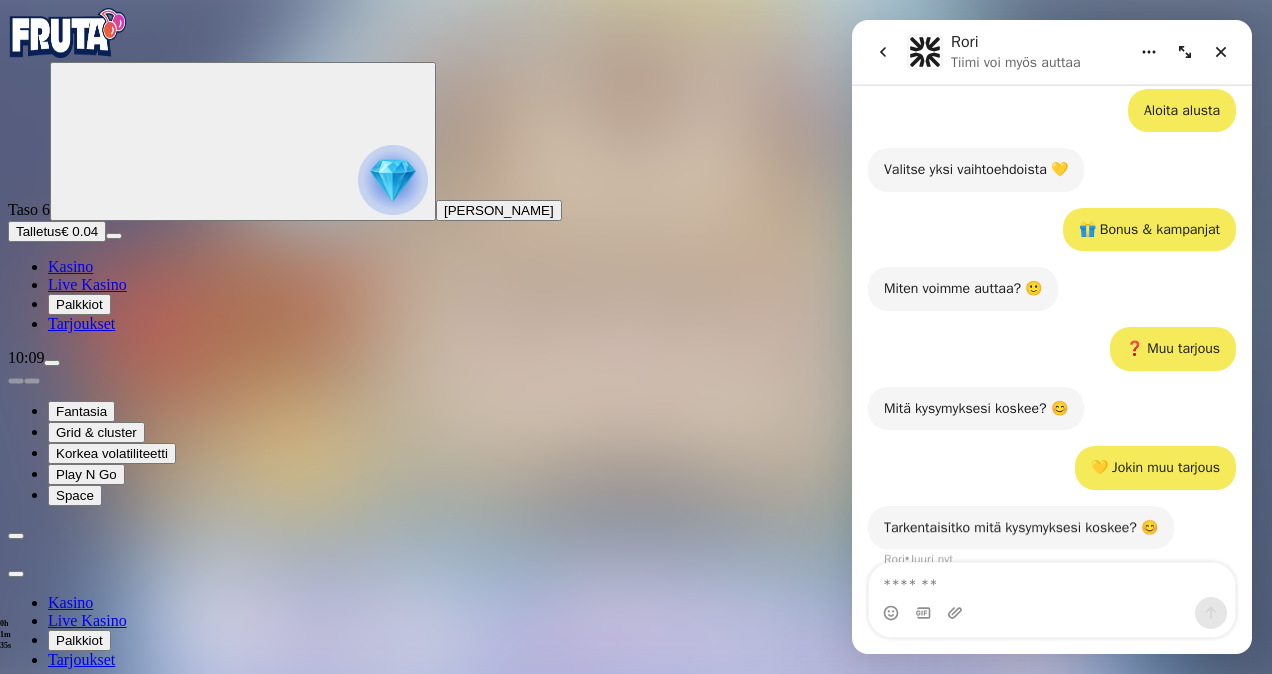 scroll, scrollTop: 443, scrollLeft: 0, axis: vertical 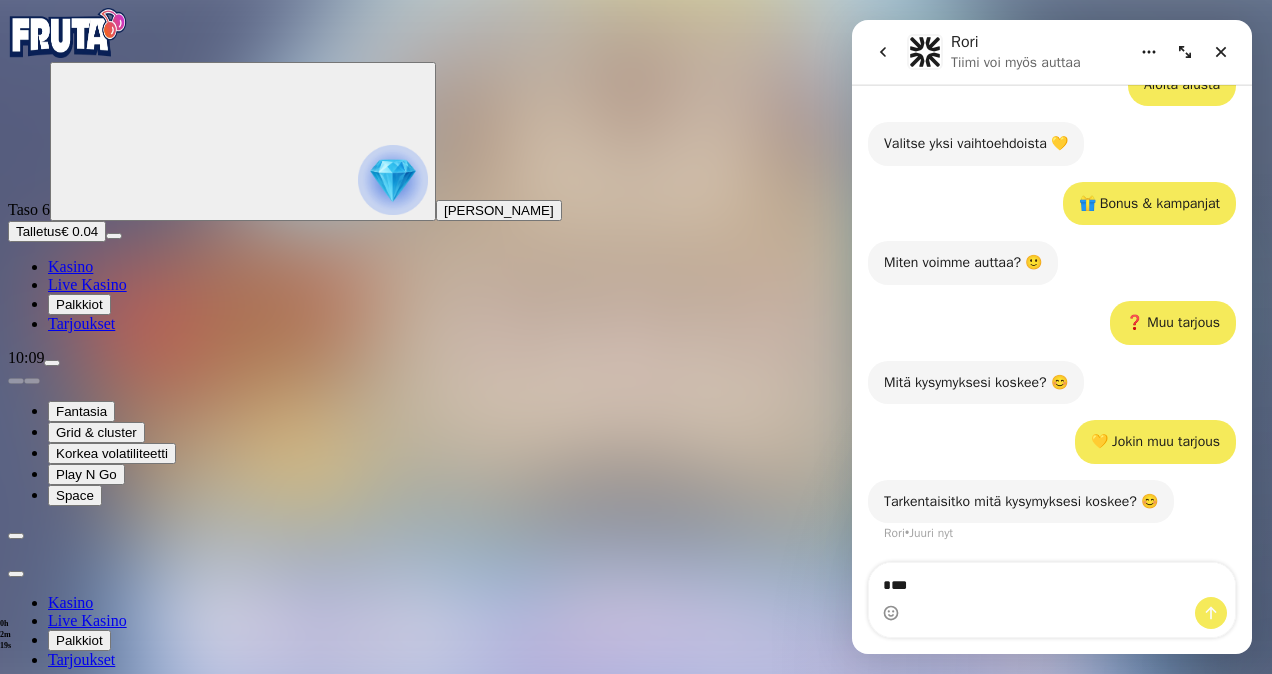 type on "**" 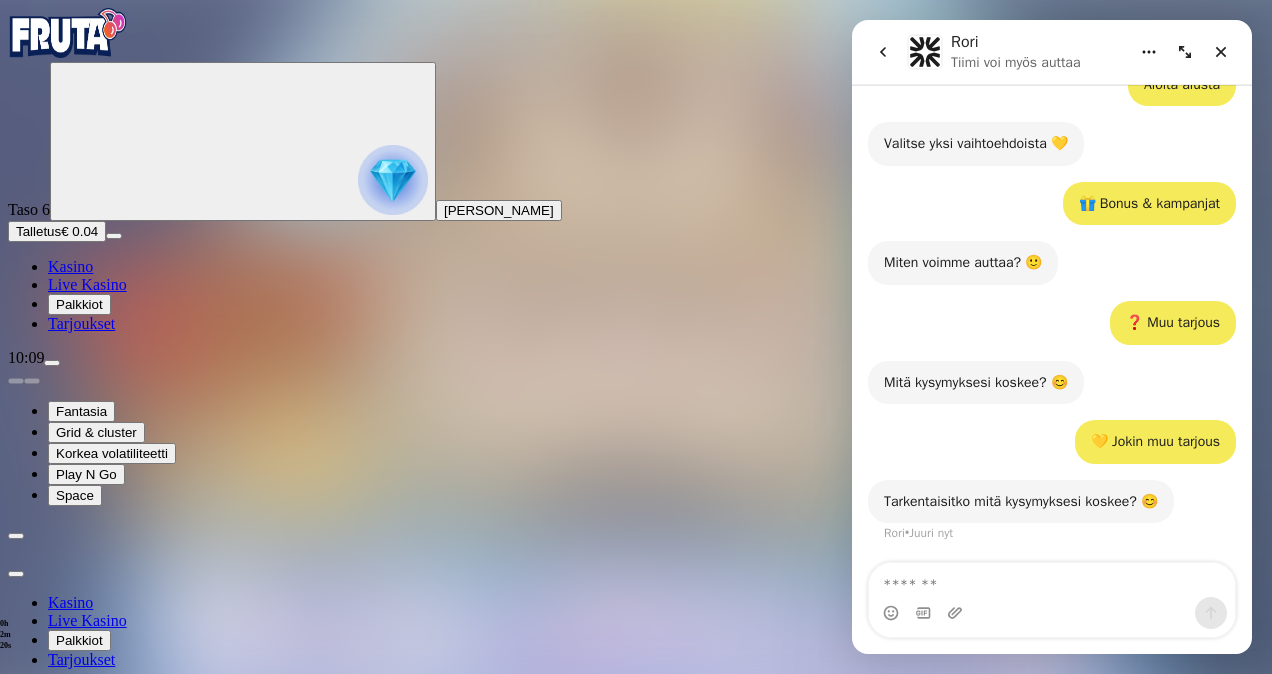 scroll, scrollTop: 502, scrollLeft: 0, axis: vertical 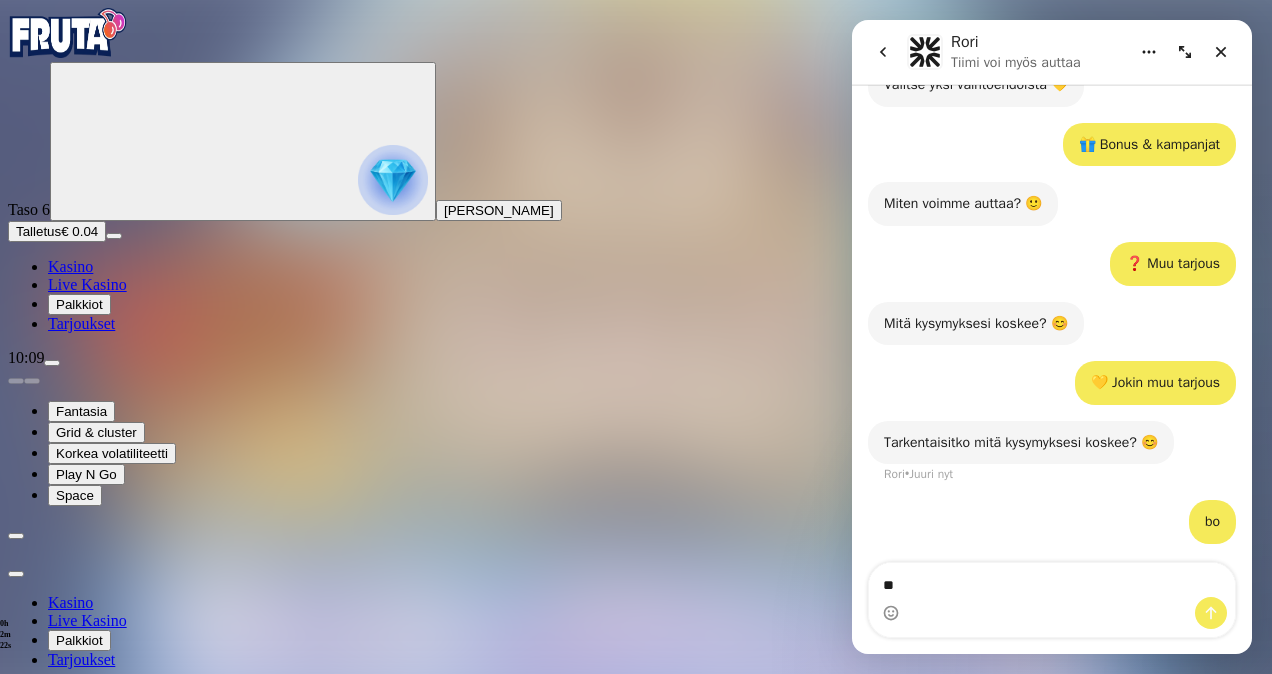 type on "*" 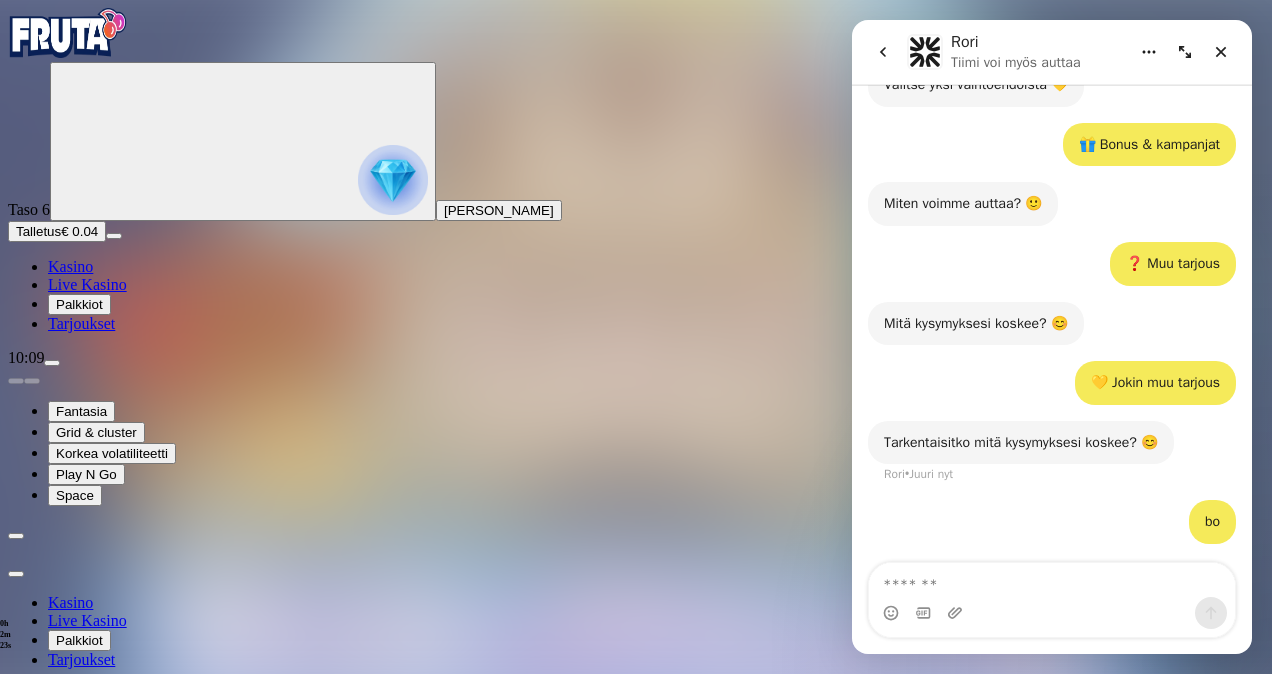 type on "*" 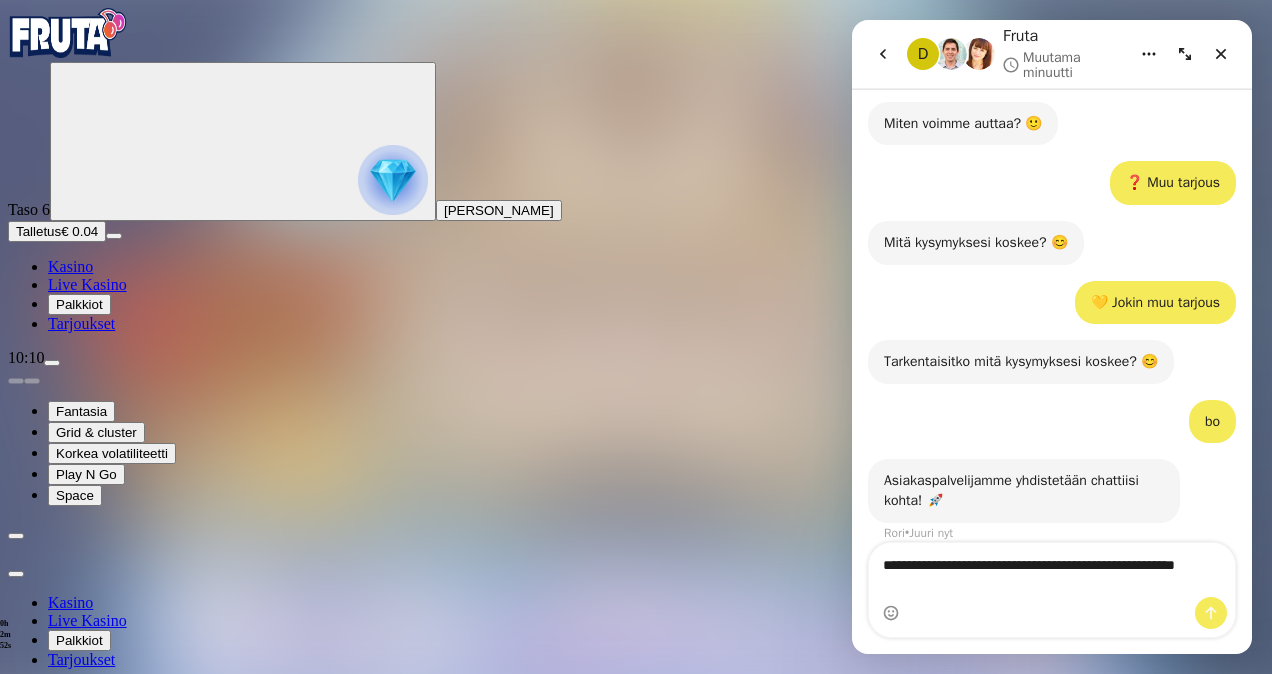 scroll, scrollTop: 606, scrollLeft: 0, axis: vertical 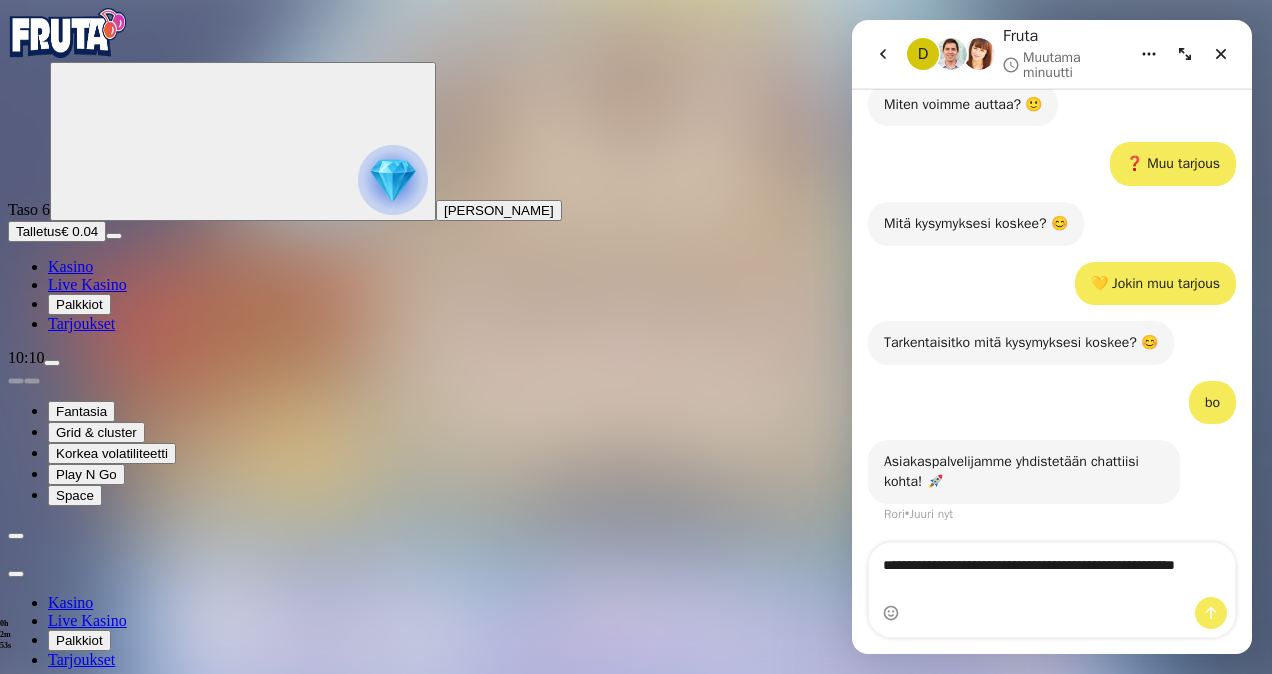 click on "**********" at bounding box center (1052, 570) 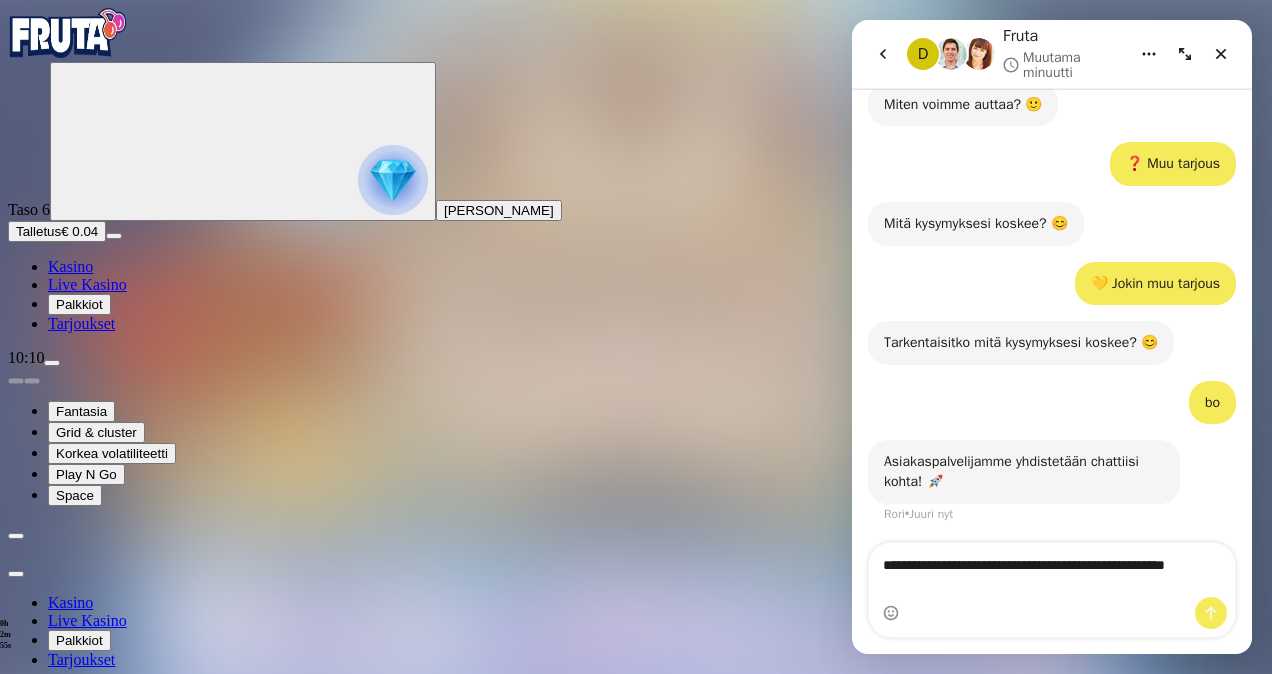 scroll, scrollTop: 586, scrollLeft: 0, axis: vertical 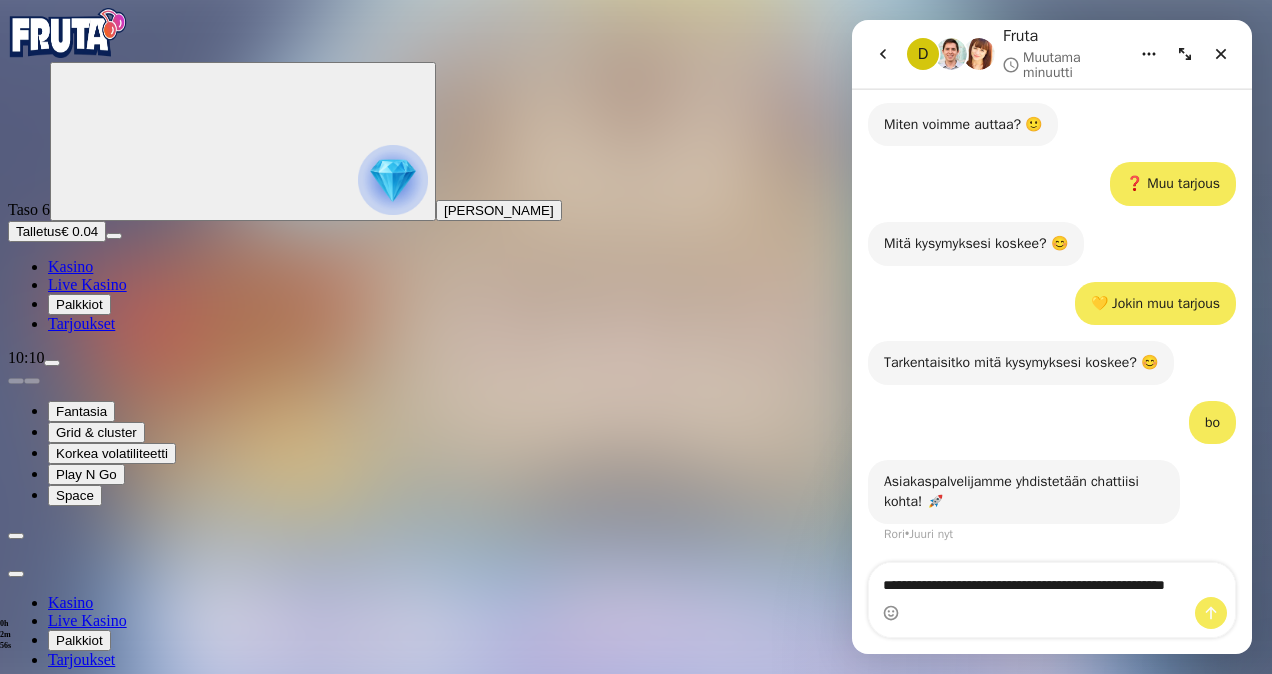 type on "**********" 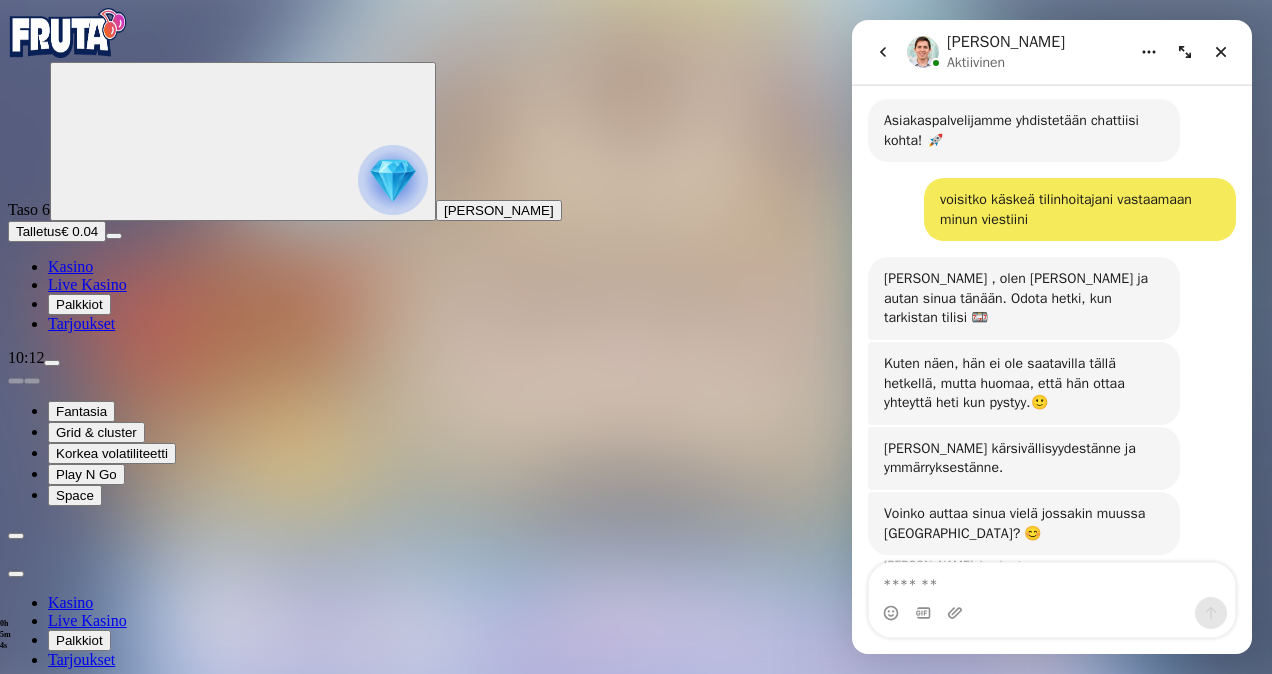 scroll, scrollTop: 955, scrollLeft: 0, axis: vertical 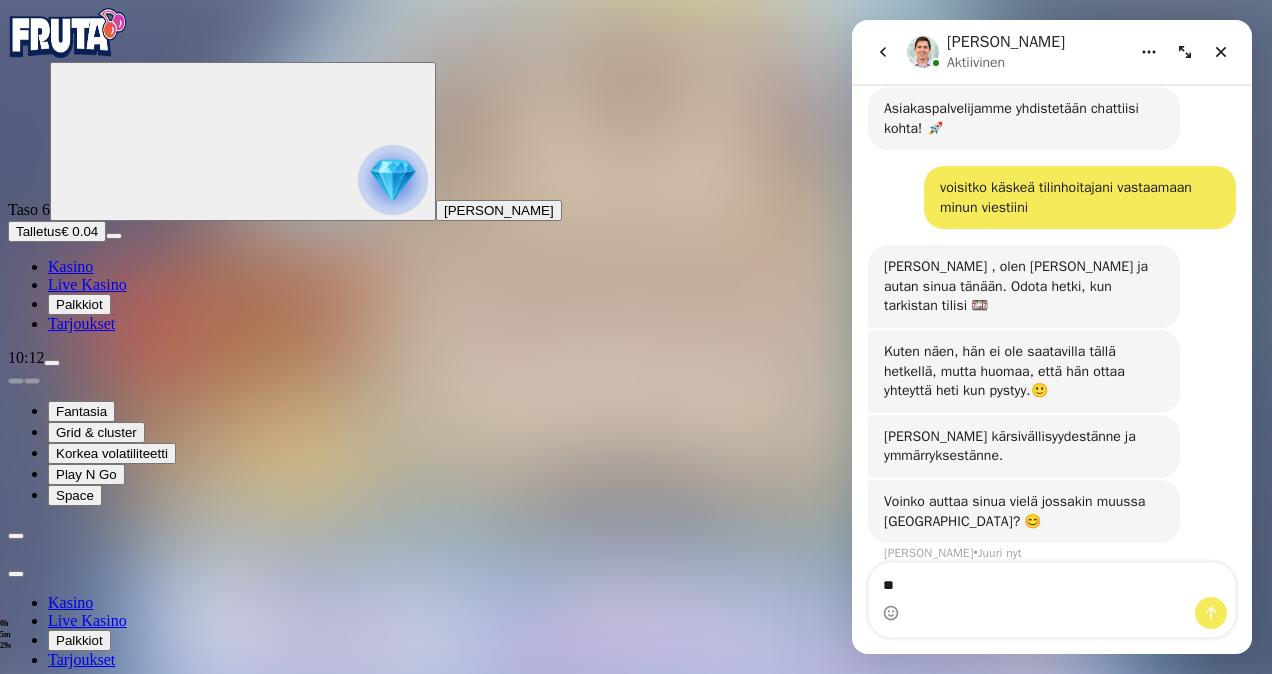type on "*" 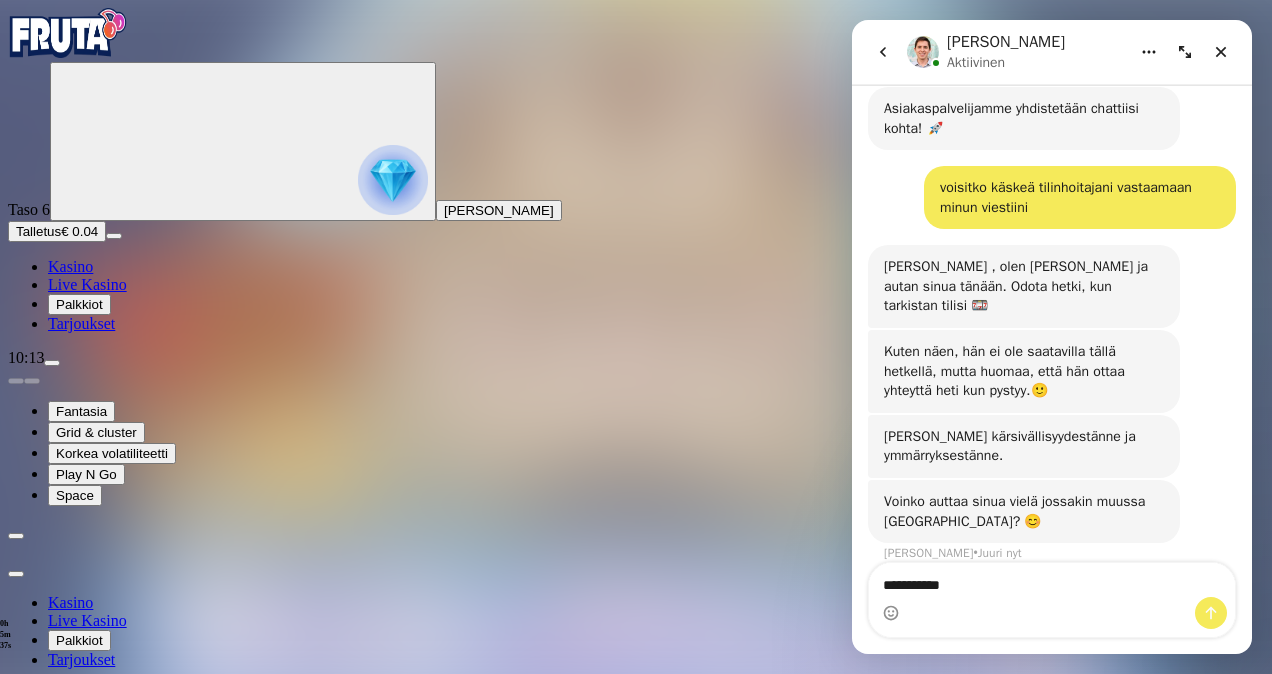 type on "**********" 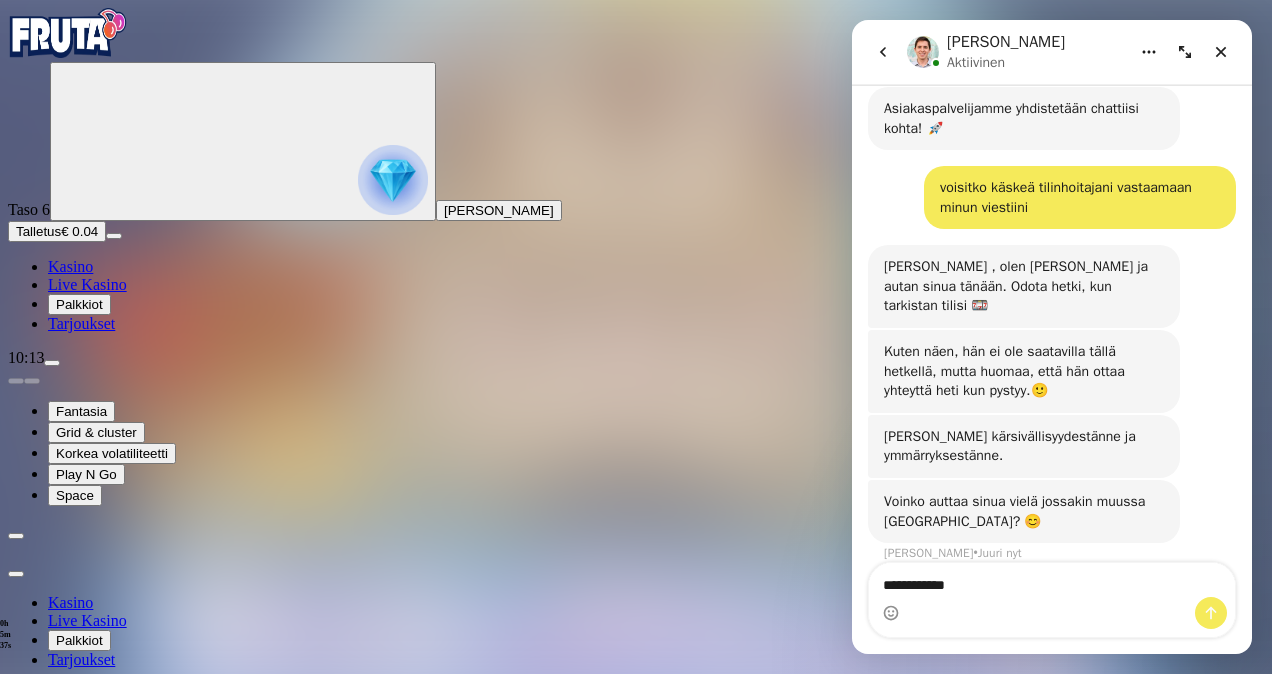 type 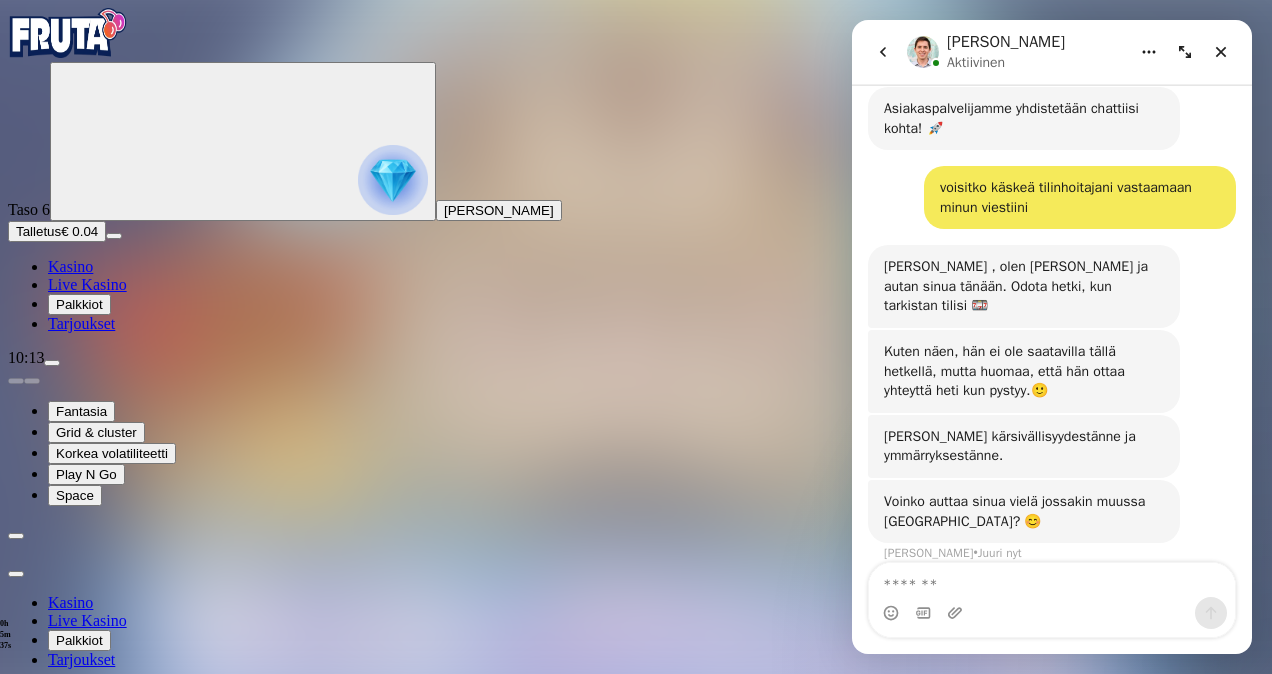 scroll, scrollTop: 1014, scrollLeft: 0, axis: vertical 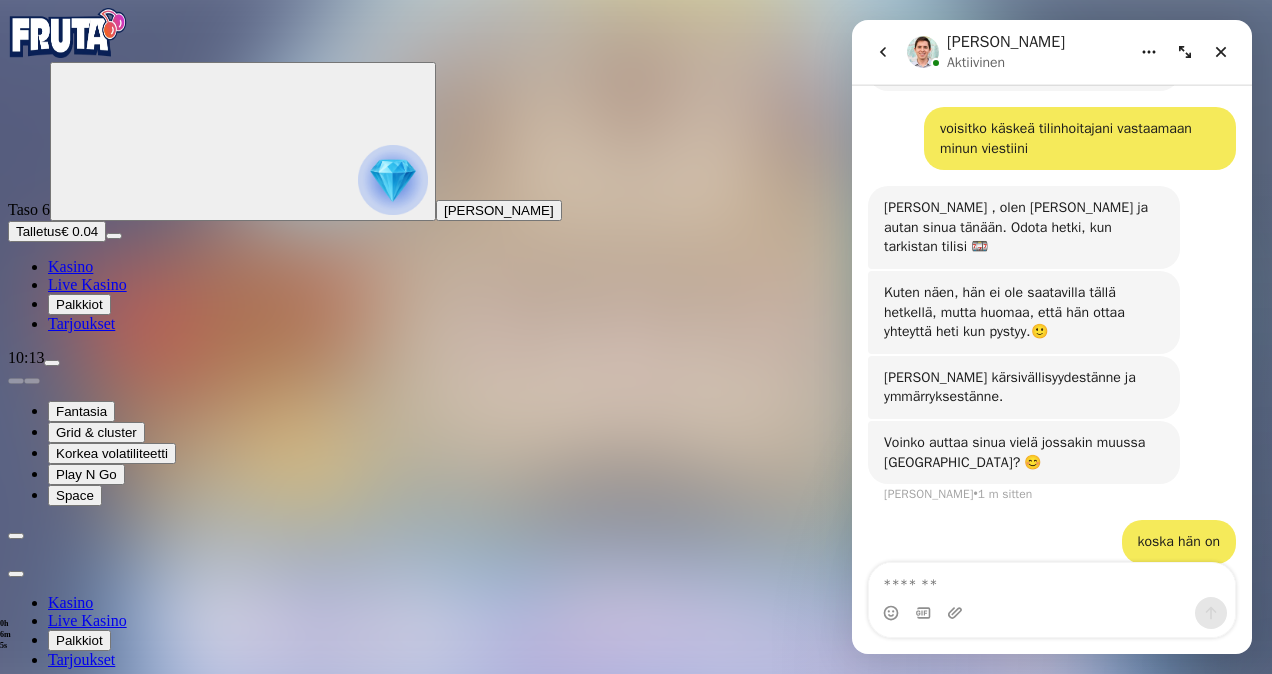 click at bounding box center [636, 1020] 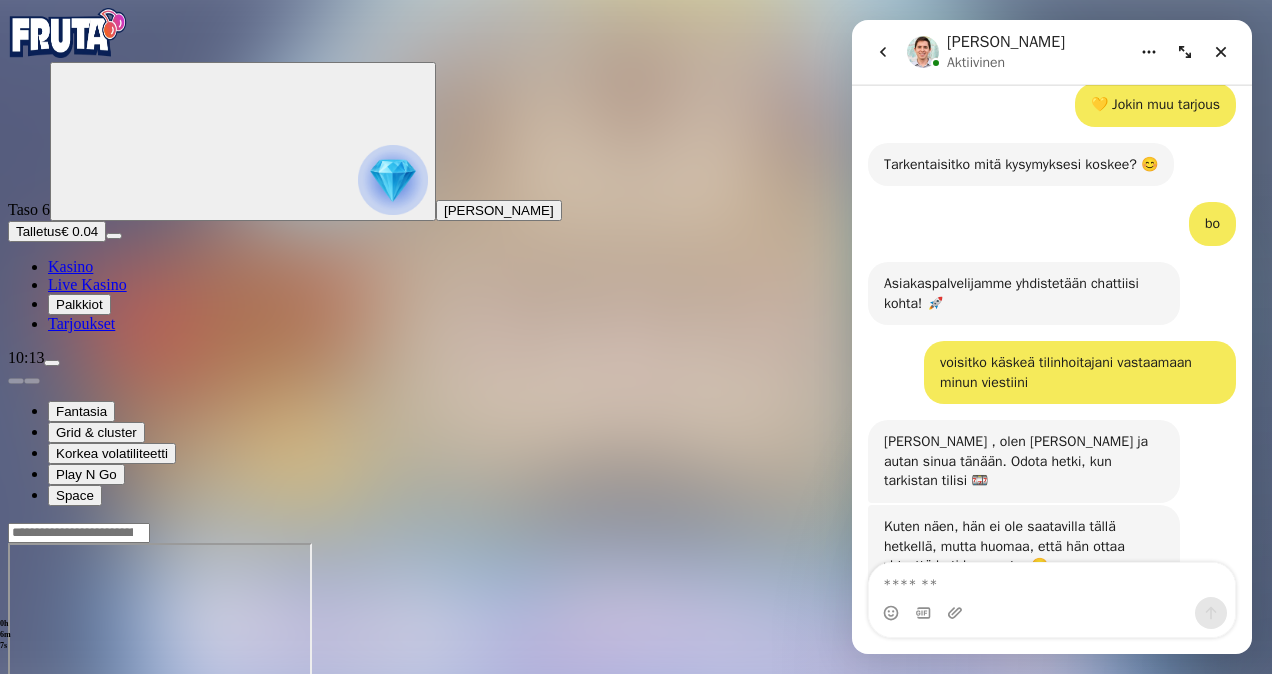 scroll, scrollTop: 1014, scrollLeft: 0, axis: vertical 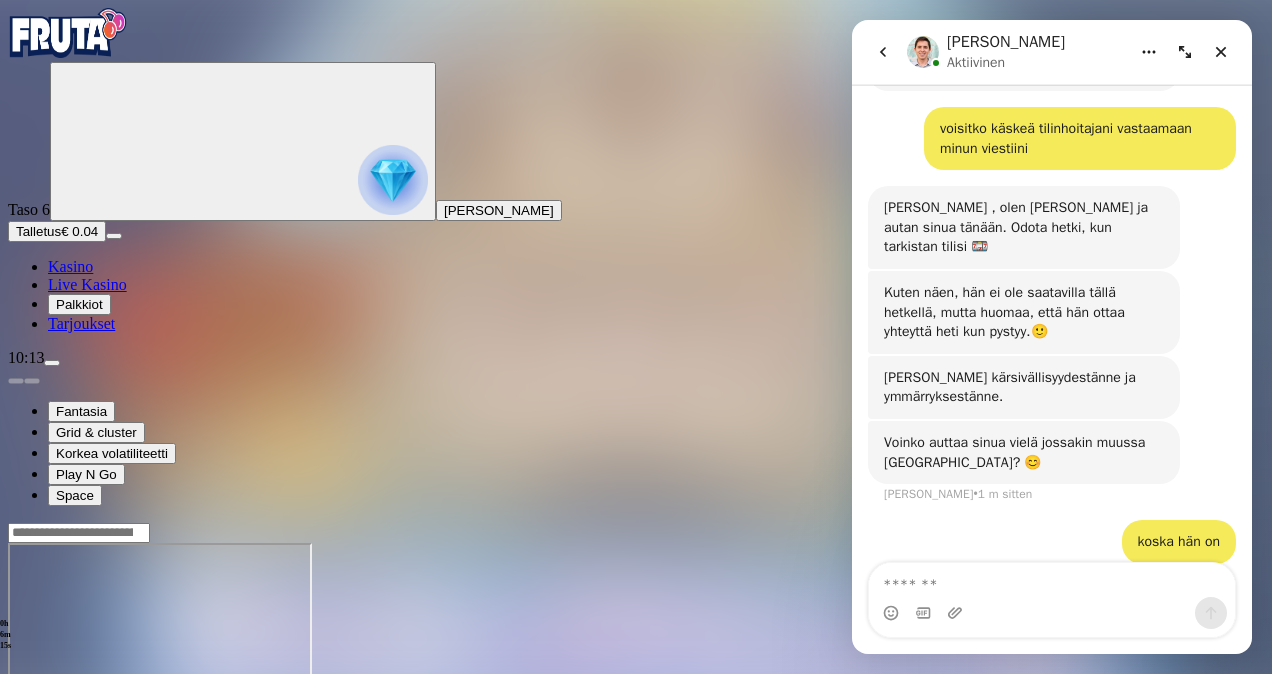 click on "Fantasia Grid & cluster Korkea volatiliteetti Play N Go Space" at bounding box center (636, 436) 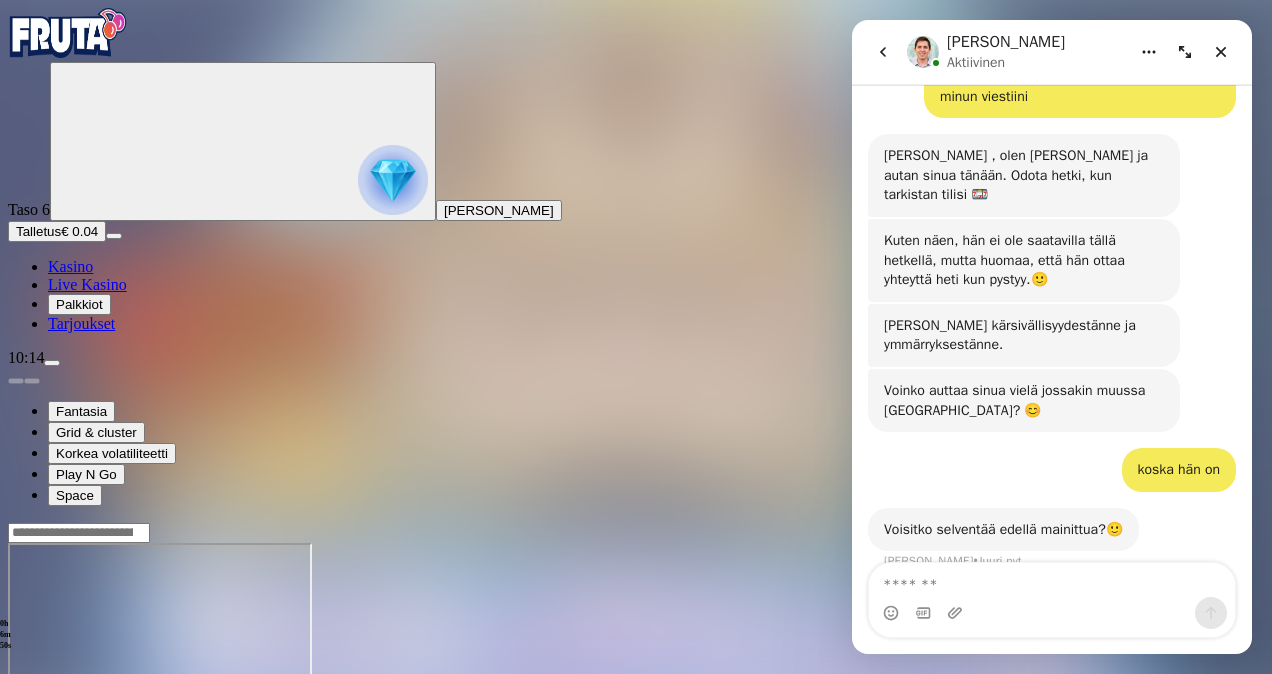 scroll, scrollTop: 1074, scrollLeft: 0, axis: vertical 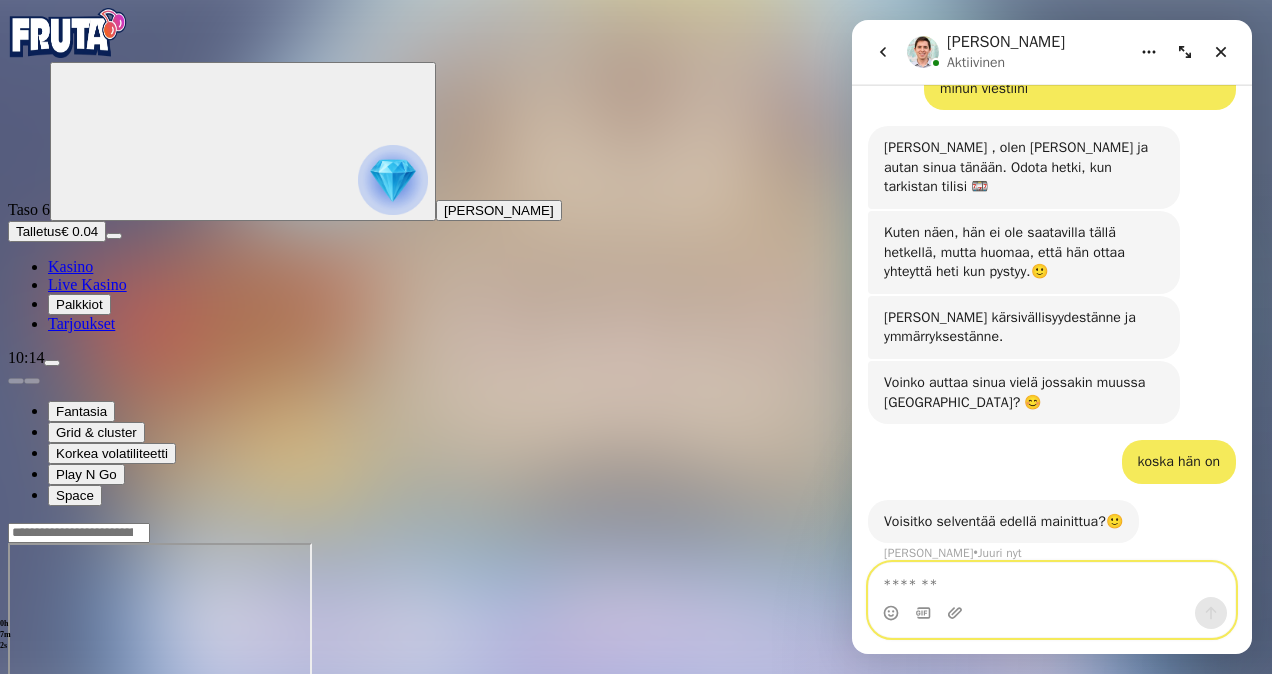 click at bounding box center (1052, 580) 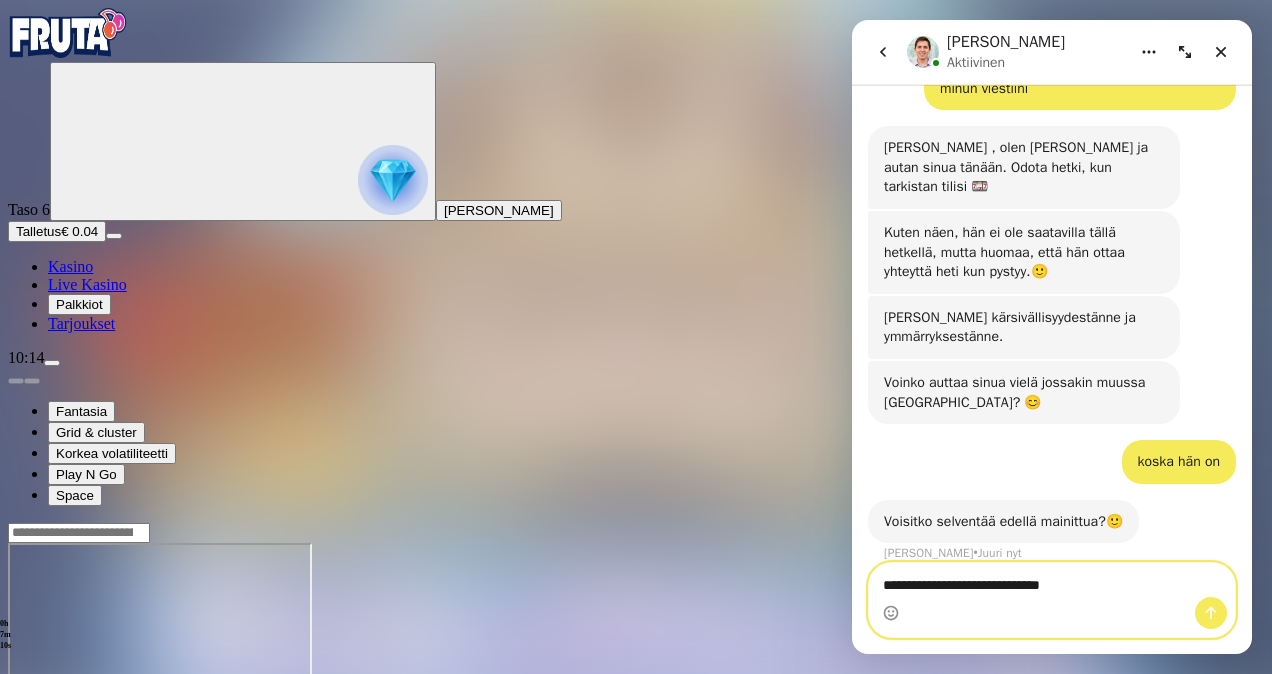 type on "**********" 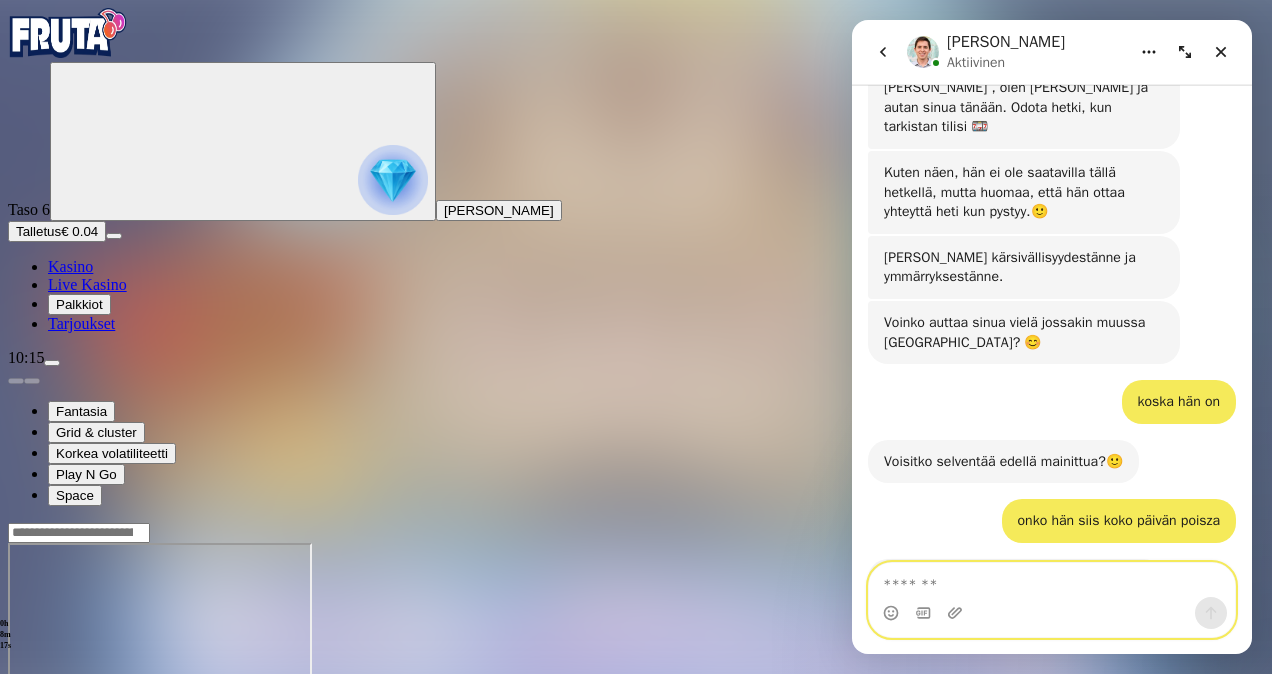 scroll, scrollTop: 1194, scrollLeft: 0, axis: vertical 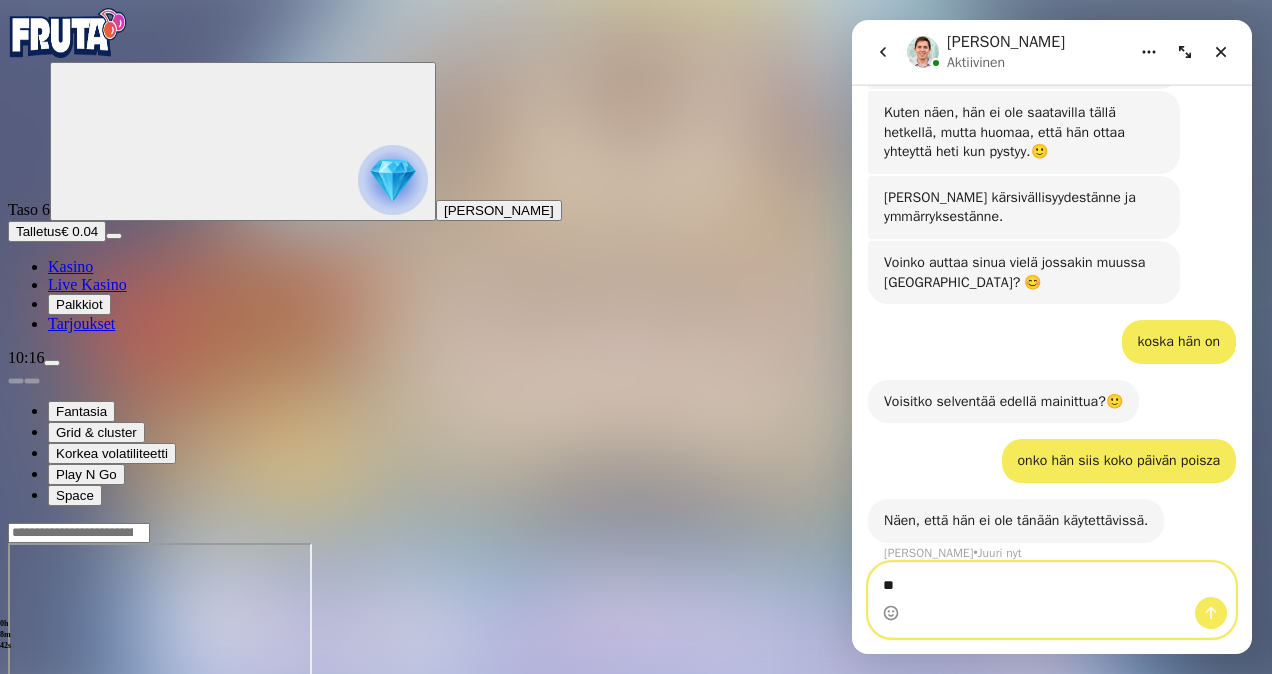 type on "*" 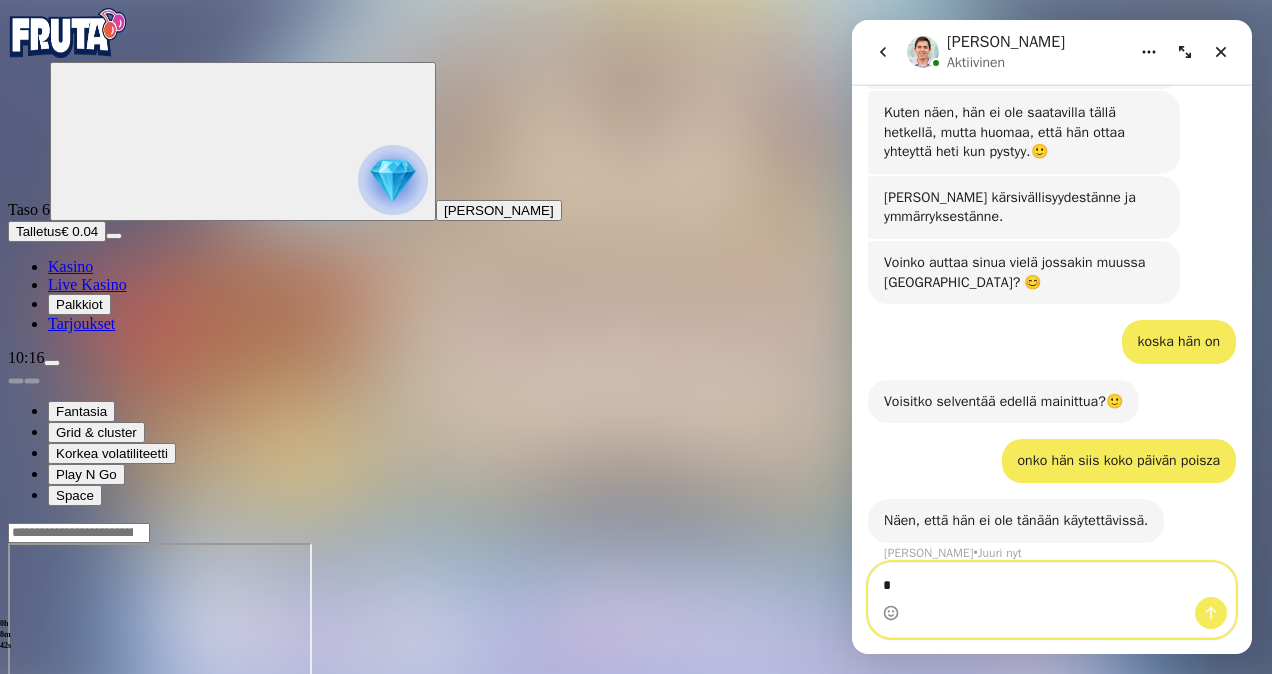 type 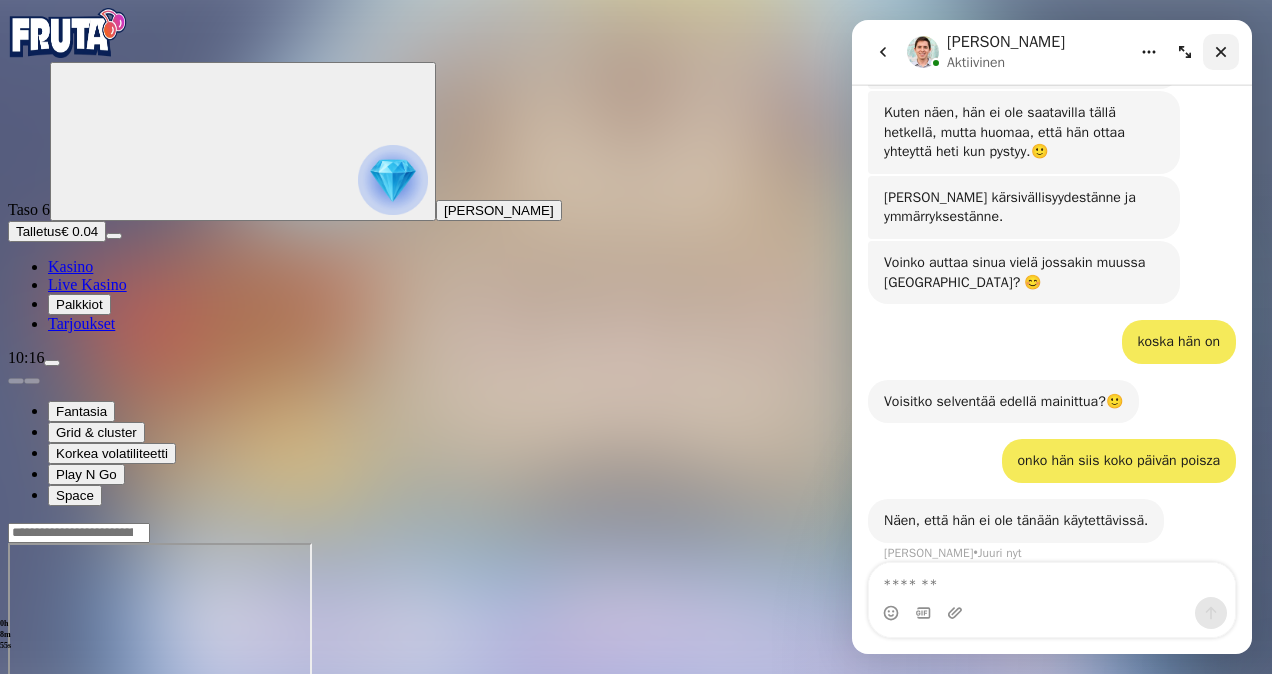 click at bounding box center [1221, 52] 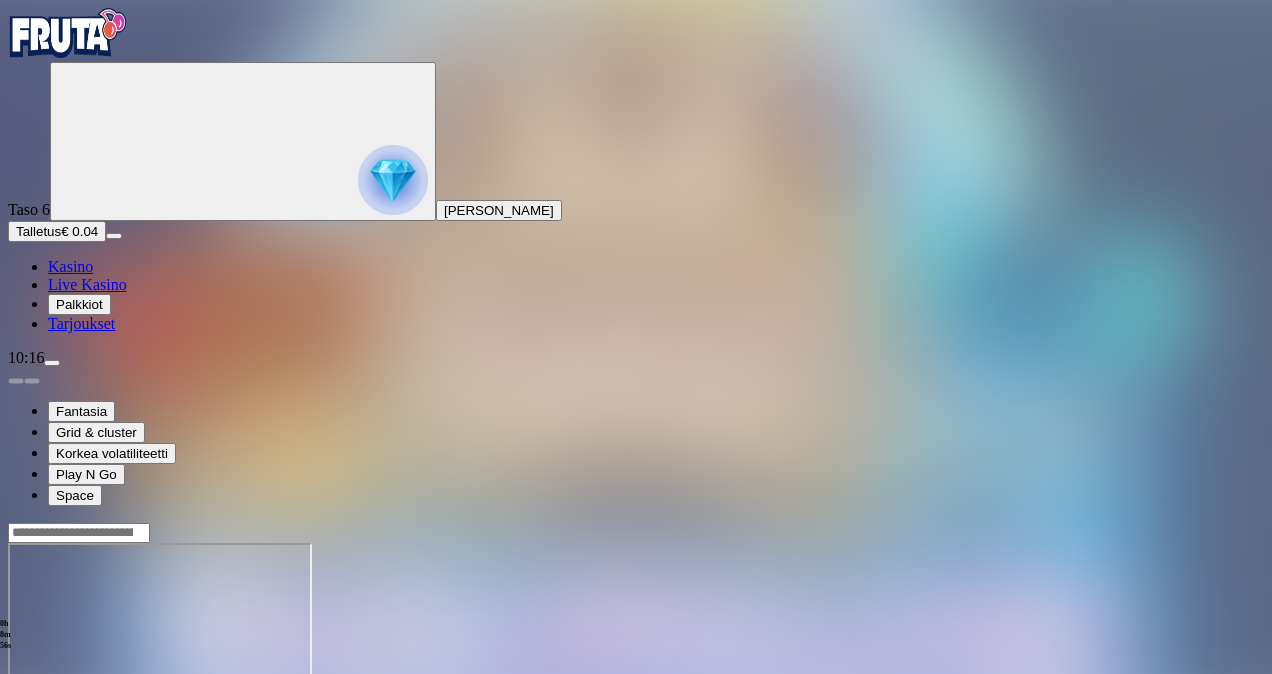 scroll, scrollTop: 0, scrollLeft: 0, axis: both 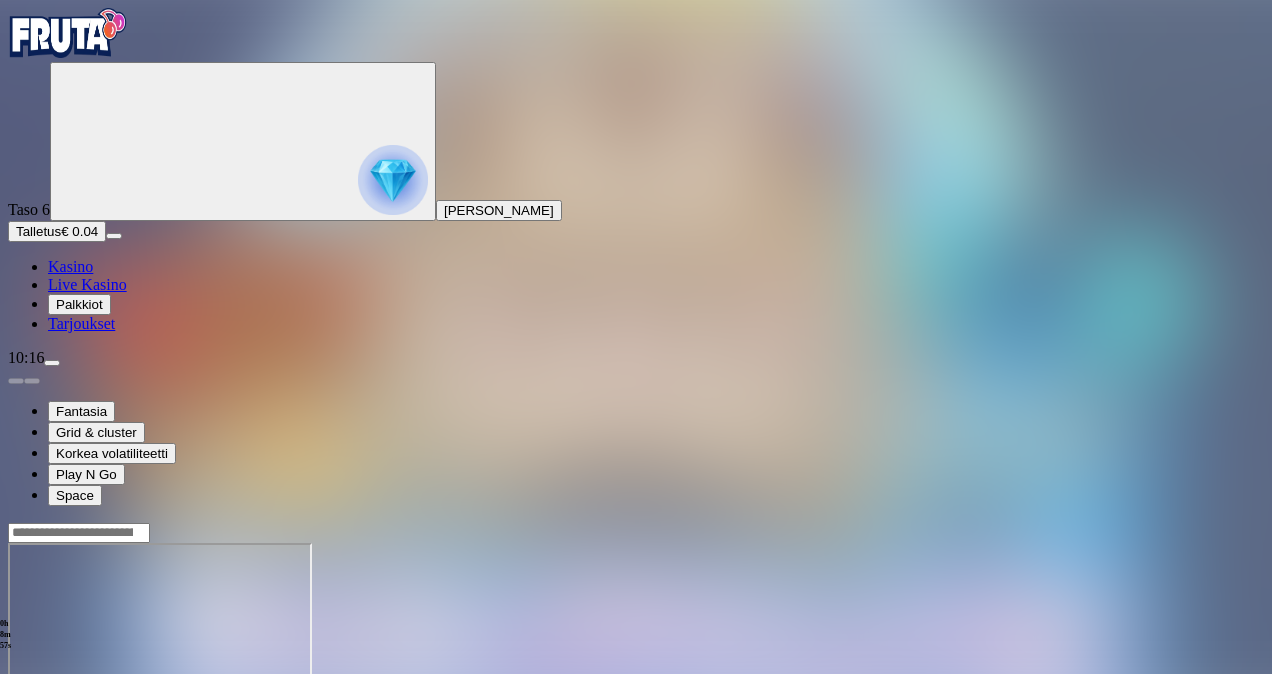 click at bounding box center [68, 33] 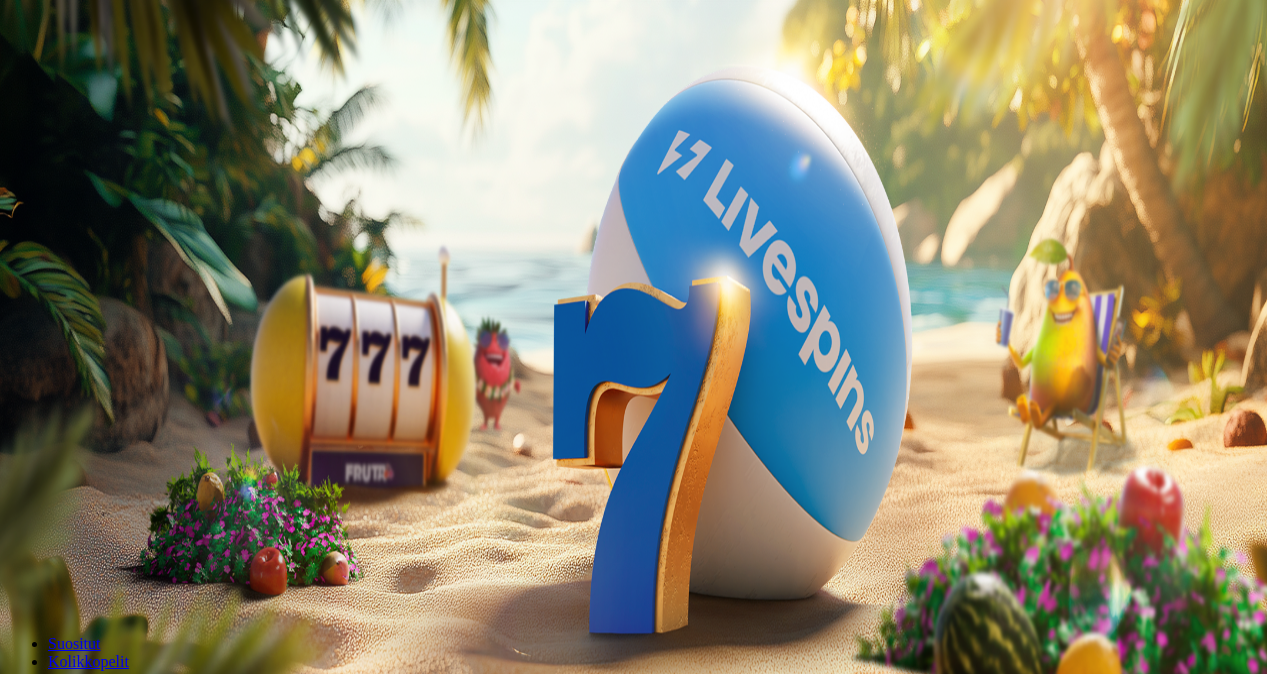 scroll, scrollTop: 0, scrollLeft: 0, axis: both 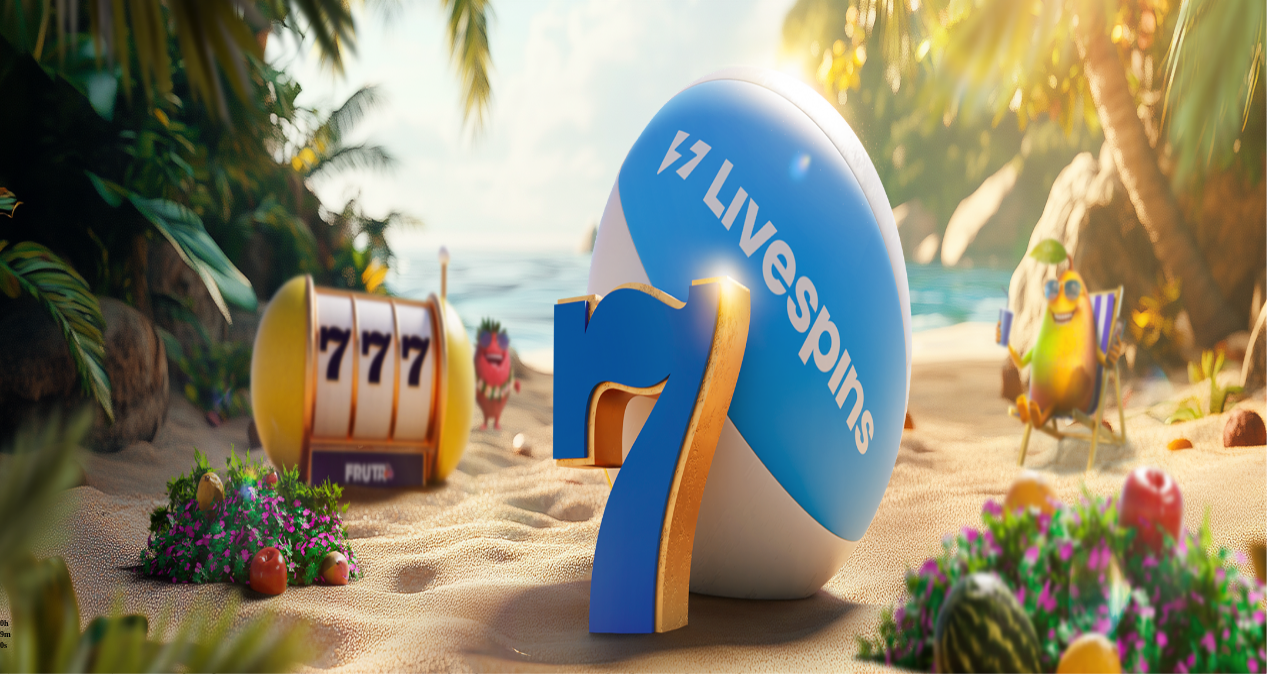 click on "Talletus" at bounding box center [38, 231] 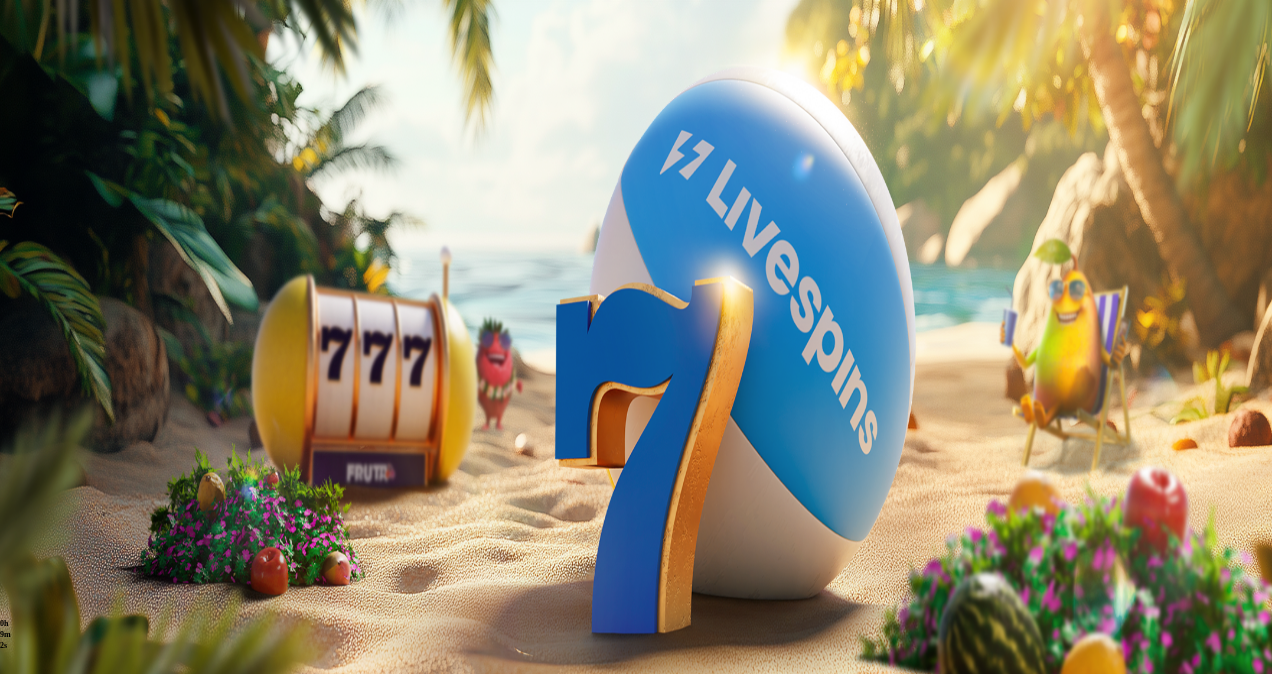 drag, startPoint x: 332, startPoint y: 454, endPoint x: 319, endPoint y: 446, distance: 15.264338 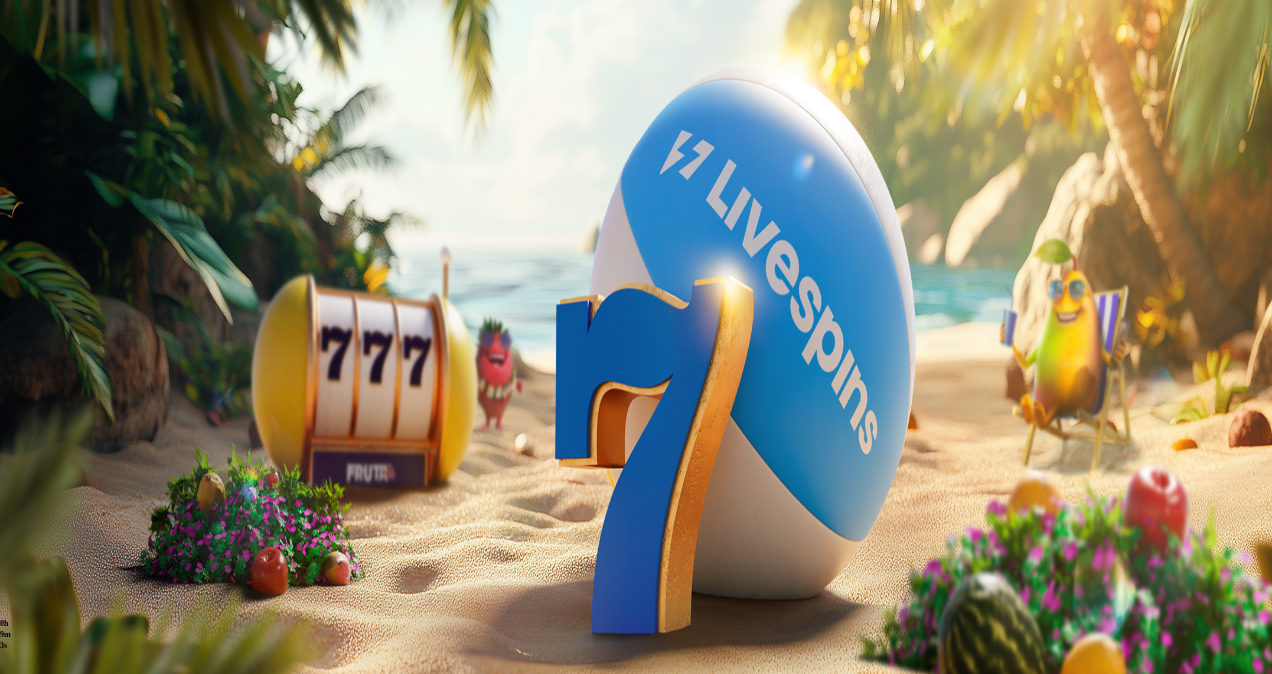 drag, startPoint x: 317, startPoint y: 442, endPoint x: 160, endPoint y: 437, distance: 157.0796 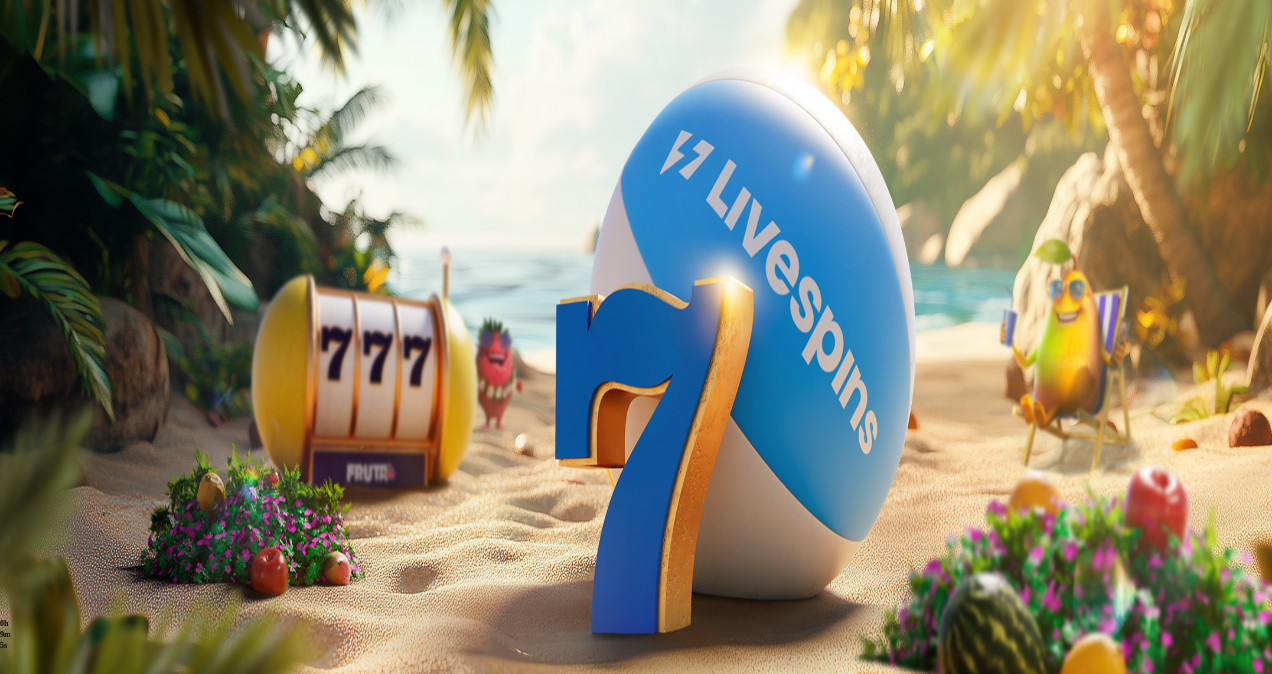 type on "**" 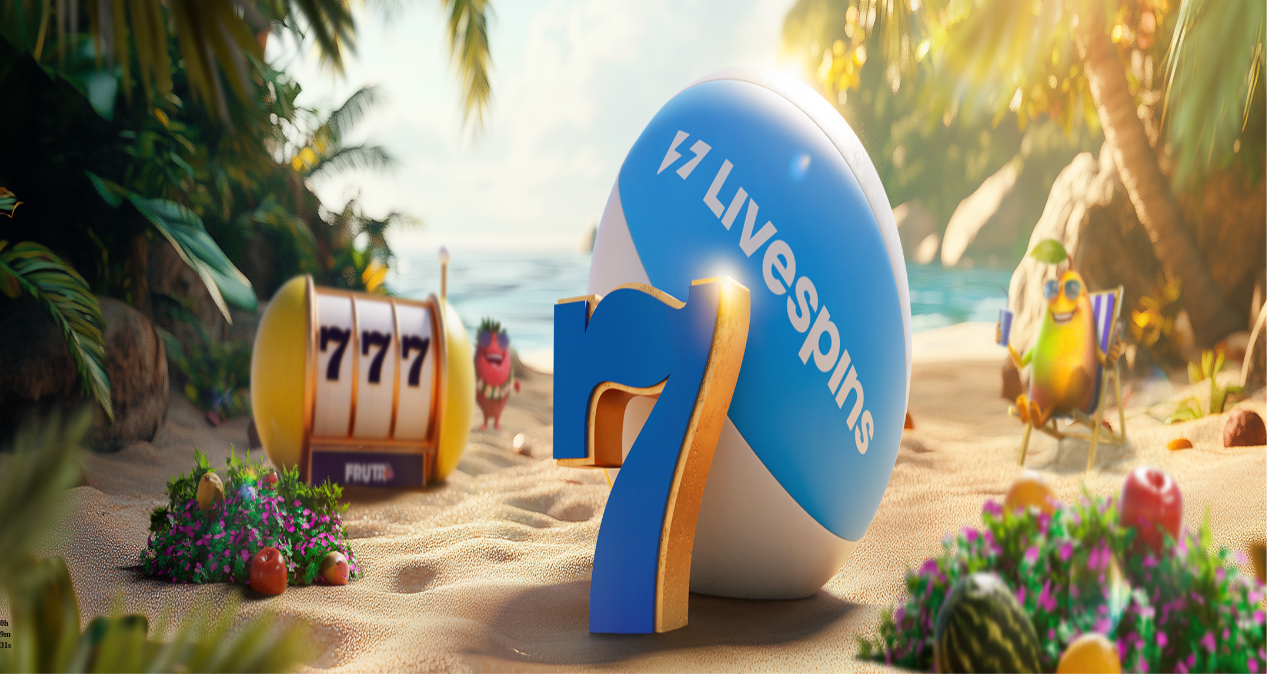 click on "Live Kasino" at bounding box center (87, 754) 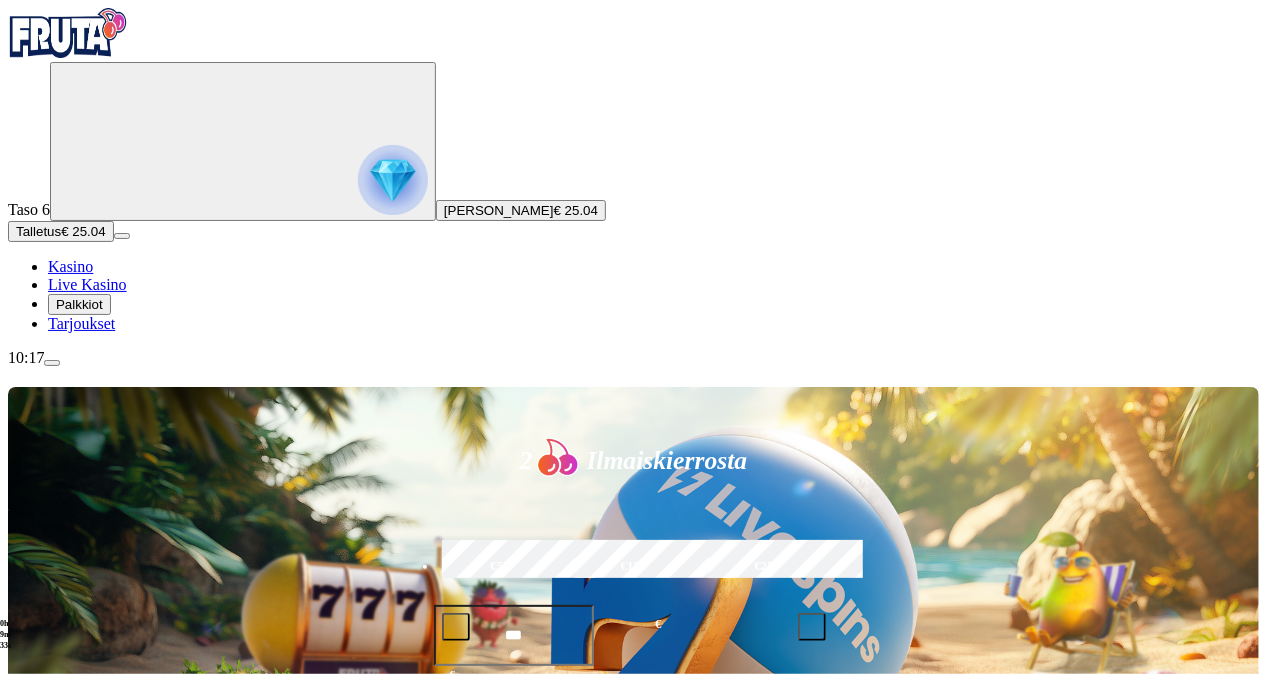 click on "Pelaa nyt" at bounding box center (77, 1113) 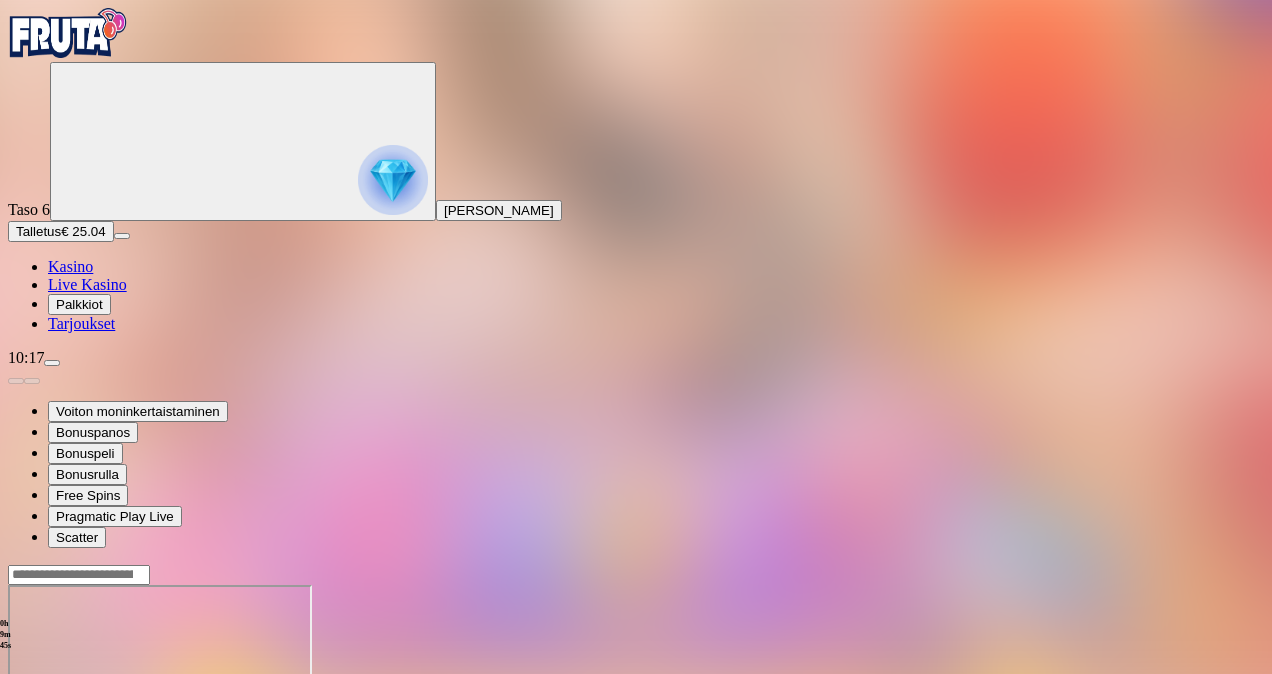 click at bounding box center [636, 664] 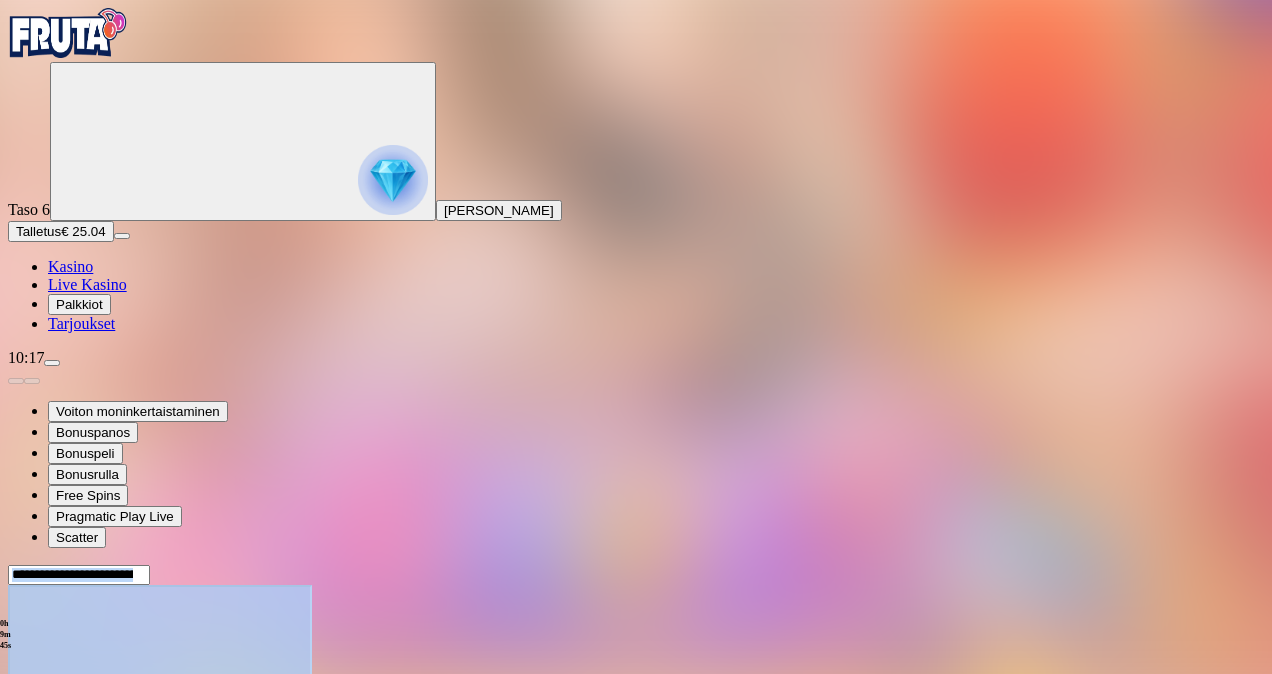 click at bounding box center (636, 664) 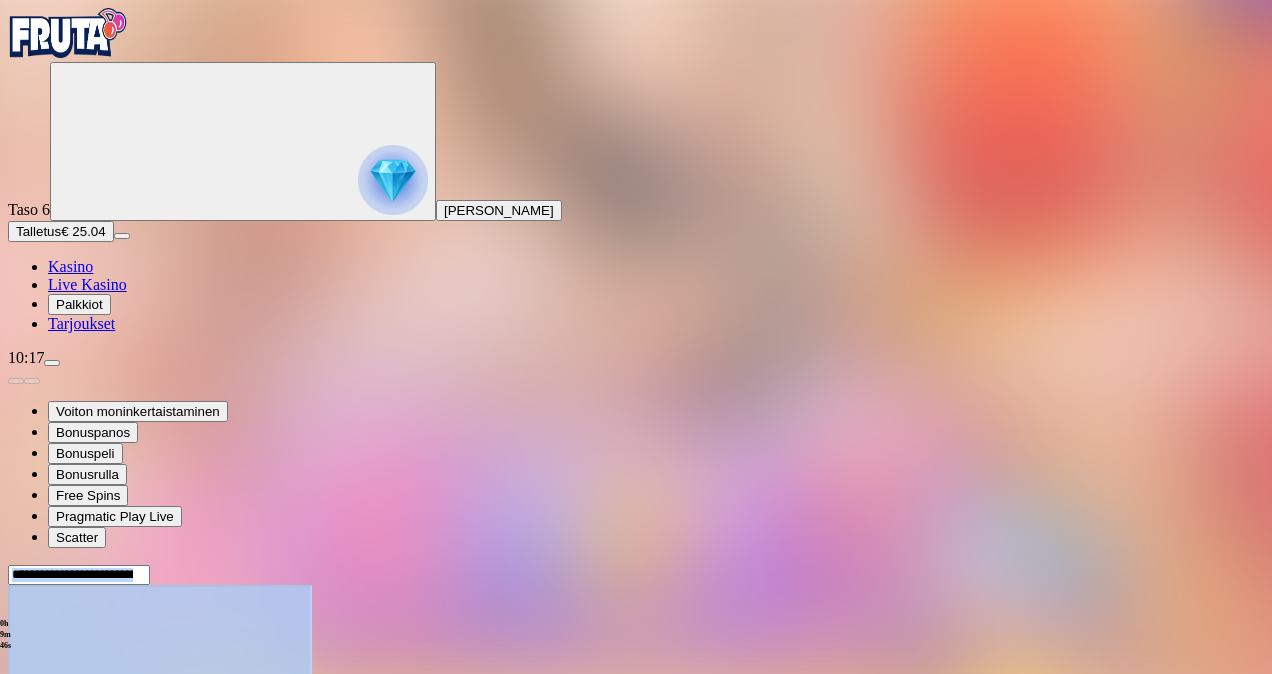 click at bounding box center (636, 664) 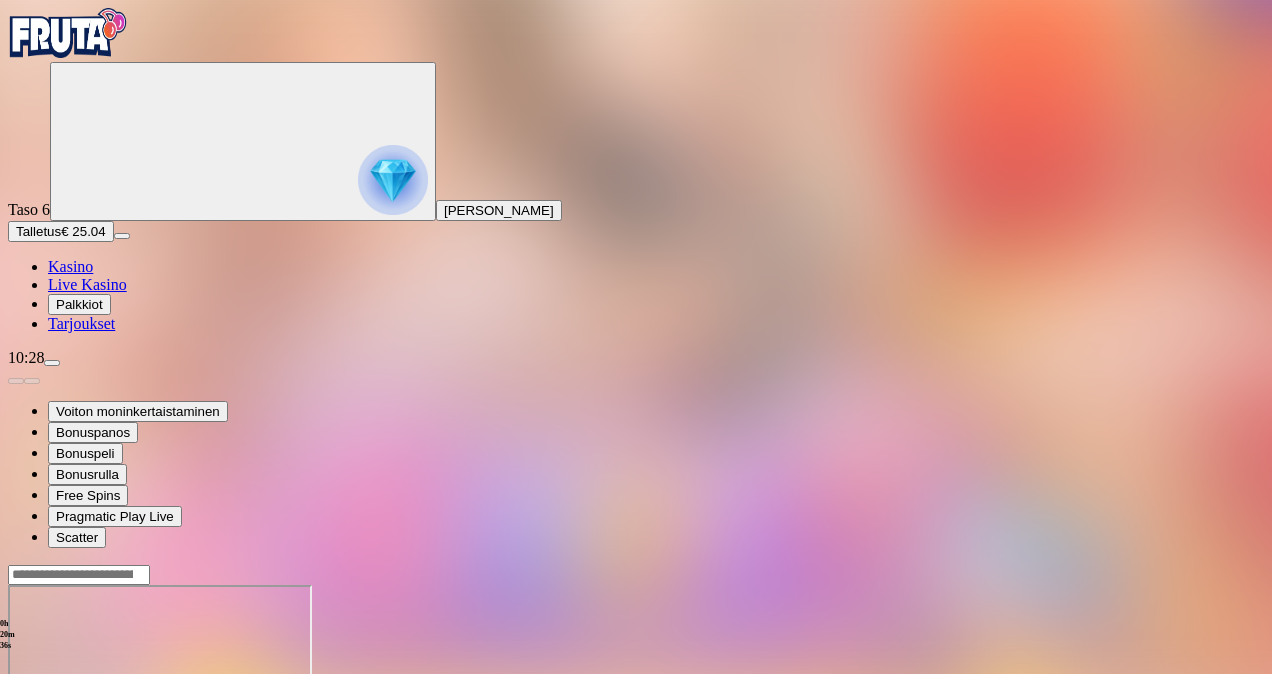 click at bounding box center (52, 363) 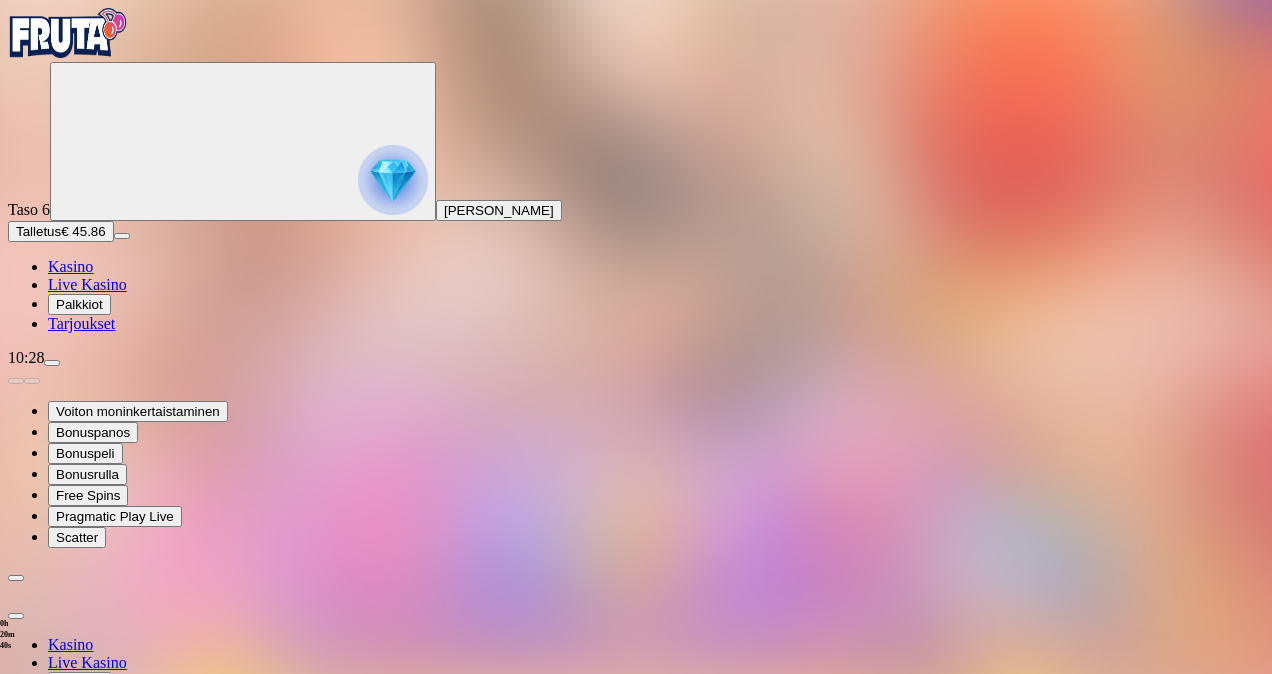 click on "Kotiutus" at bounding box center (40, 809) 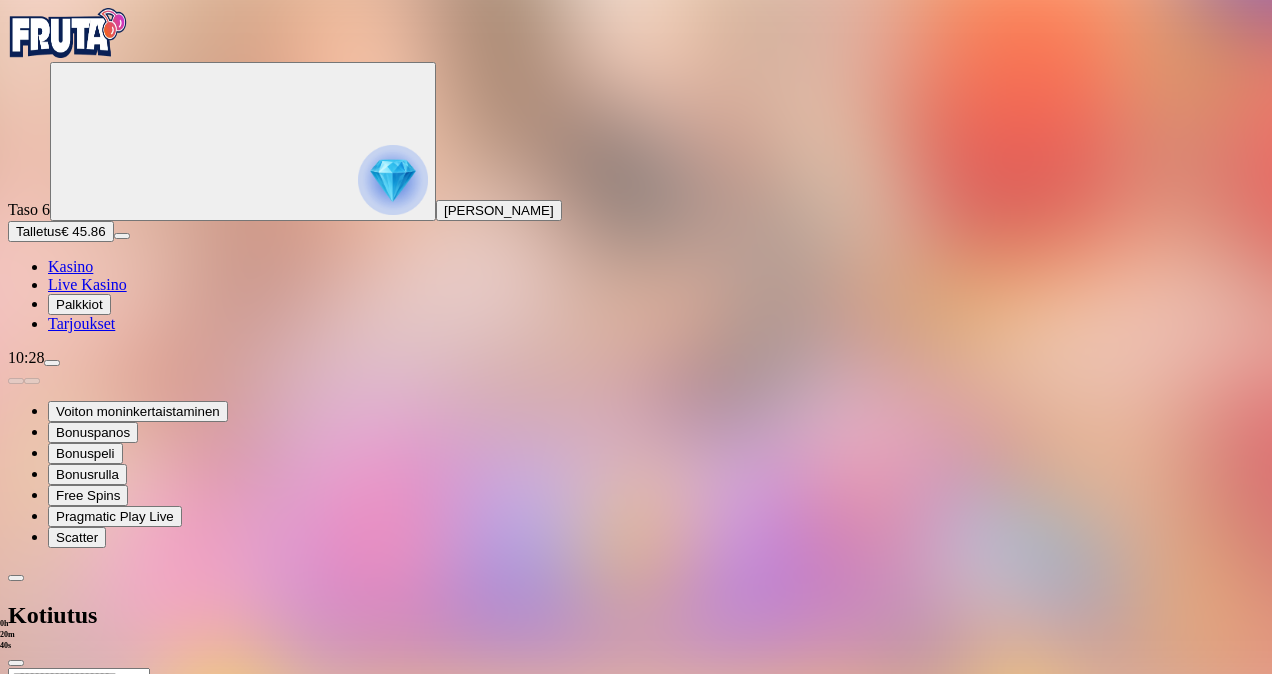 click at bounding box center [79, 678] 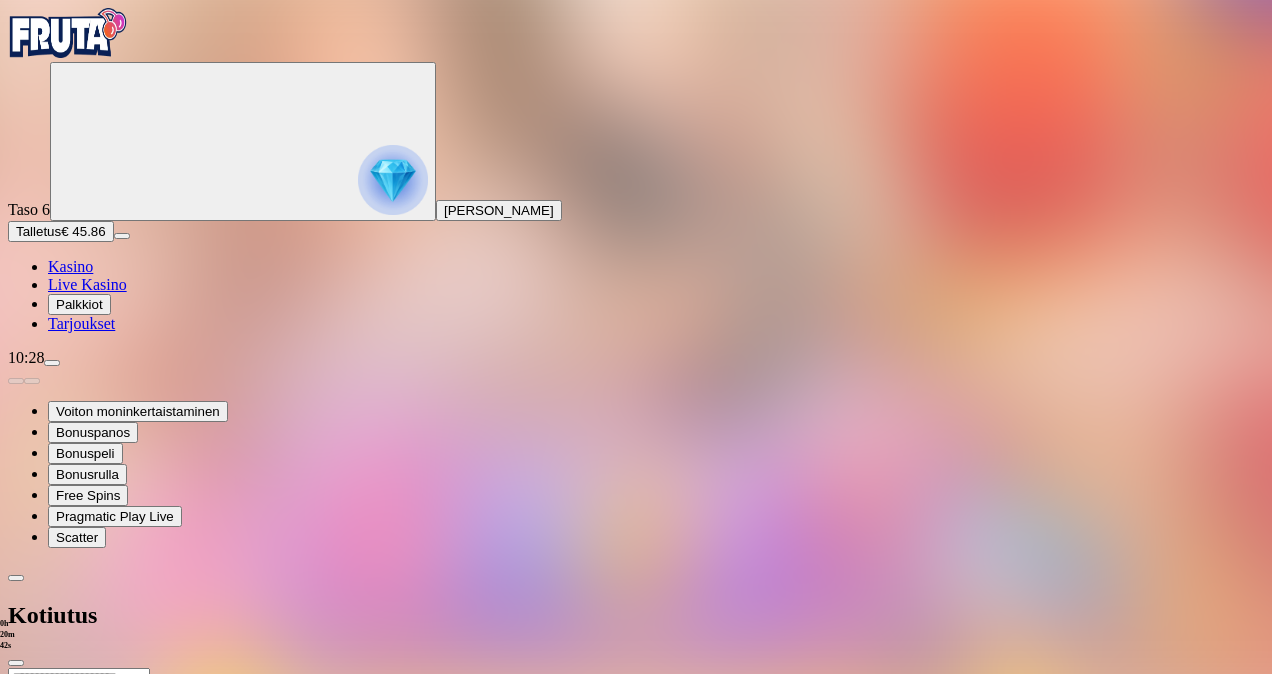 type on "*" 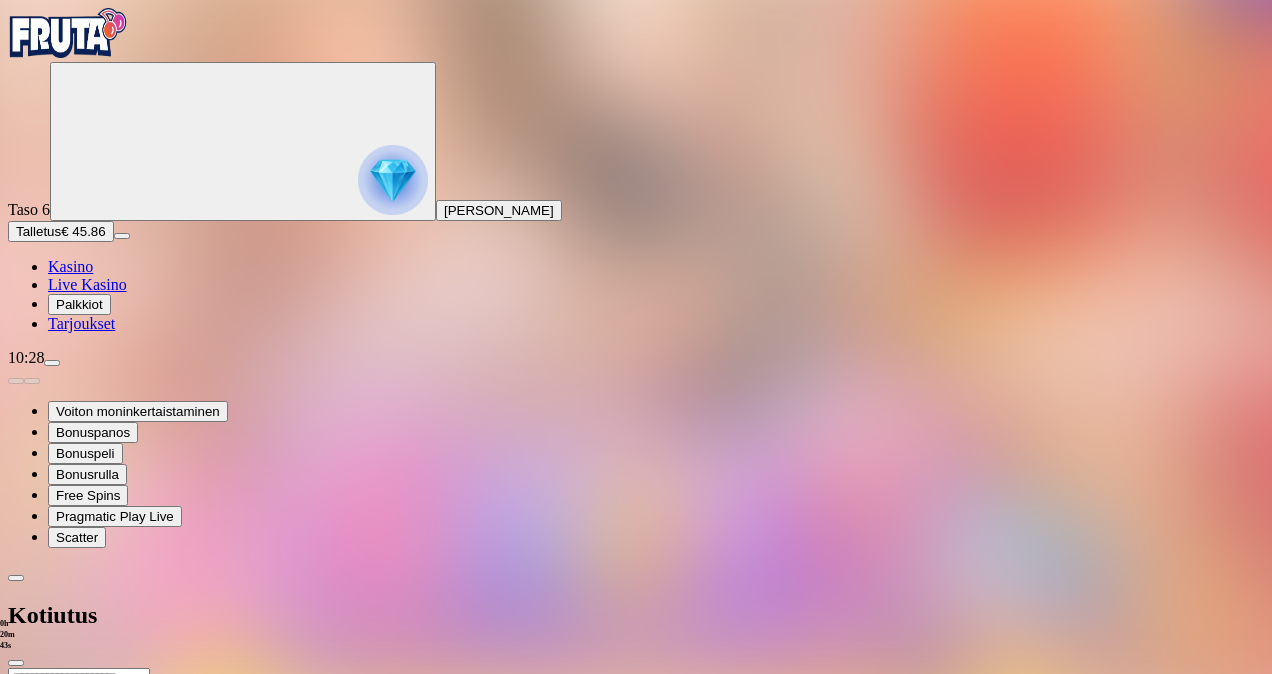 type on "**" 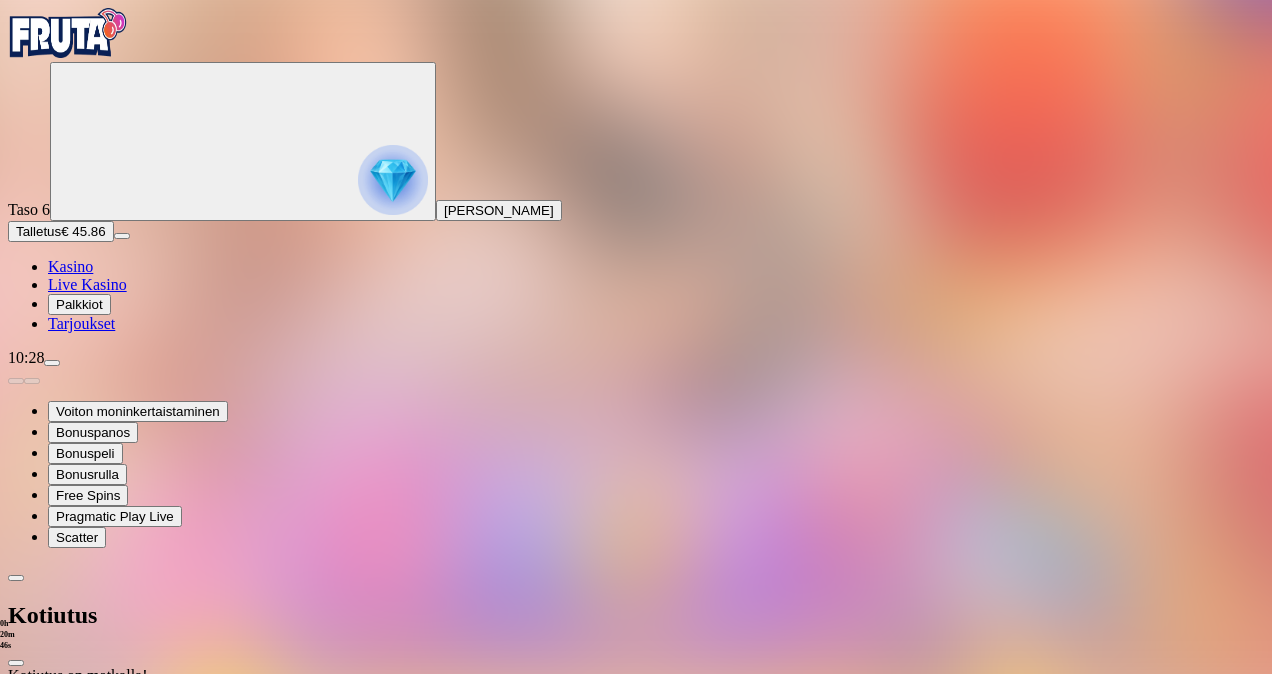 click at bounding box center (16, 663) 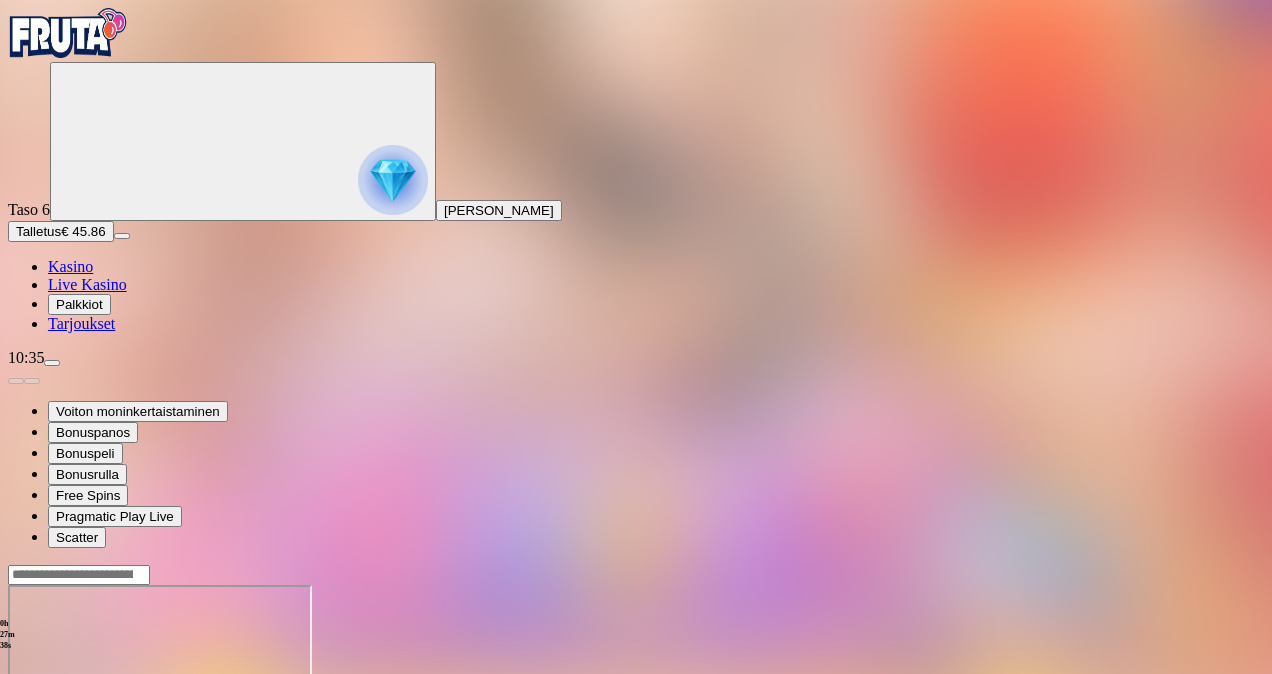 click on "0h 27m 38s Talletus Kokonaissaldo € 45.86 Kotiutus € 45.86 Bonukset € 0.00 Talletus Aulaan" at bounding box center [636, 760] 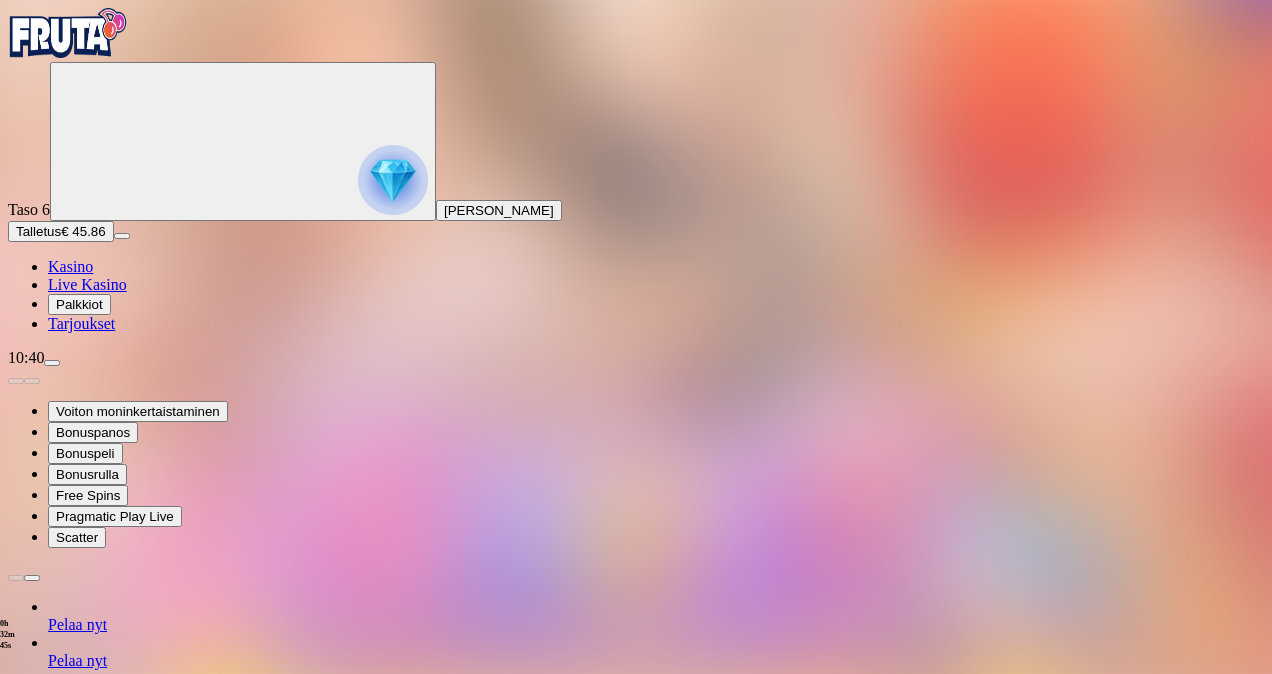 click at bounding box center [160, 1252] 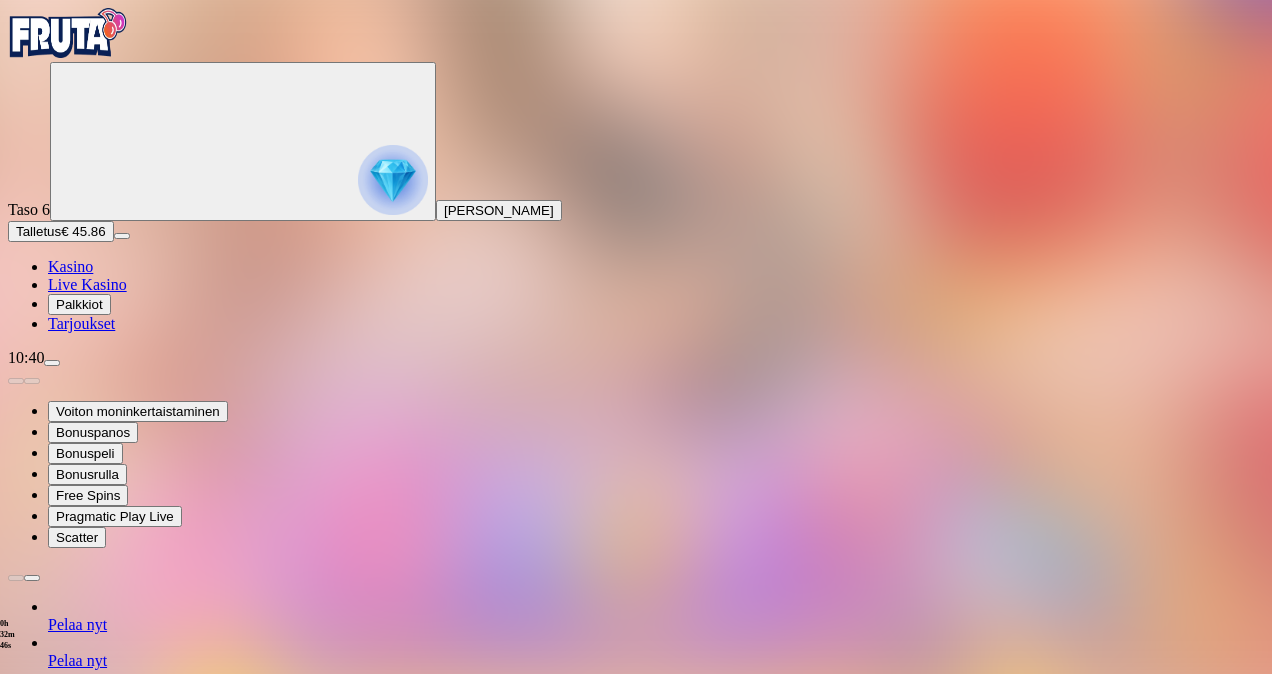 click at bounding box center [160, 1252] 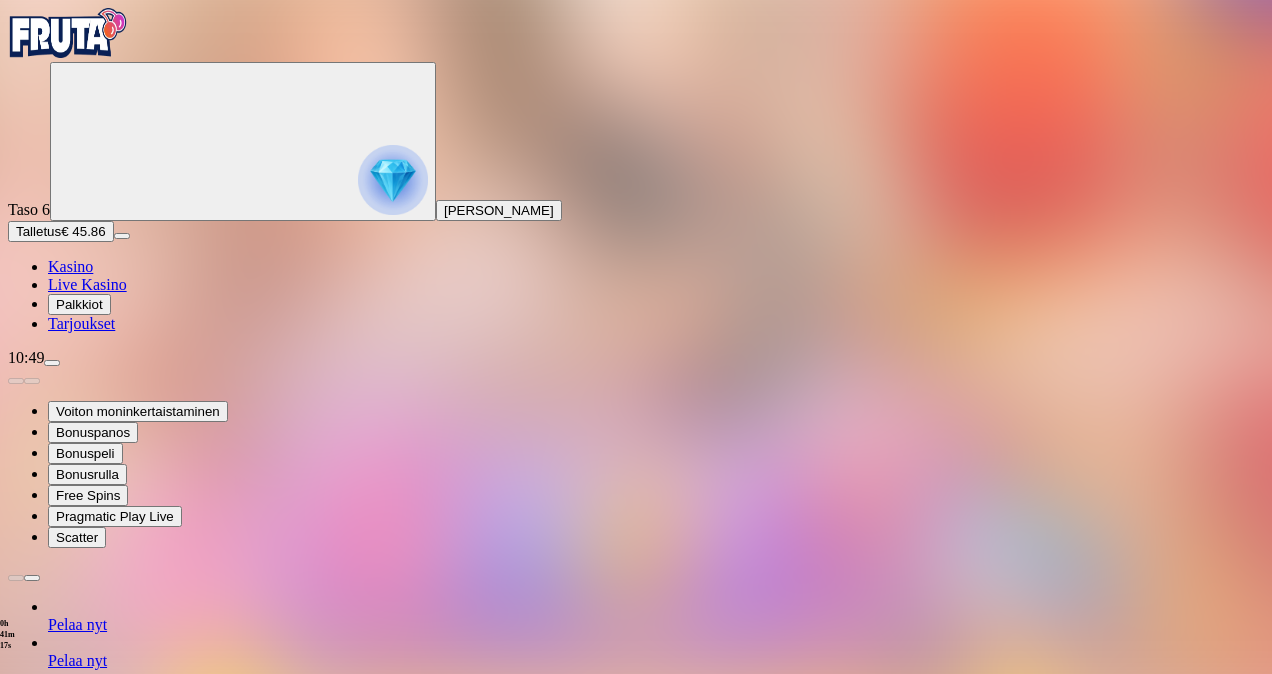 click at bounding box center [52, 363] 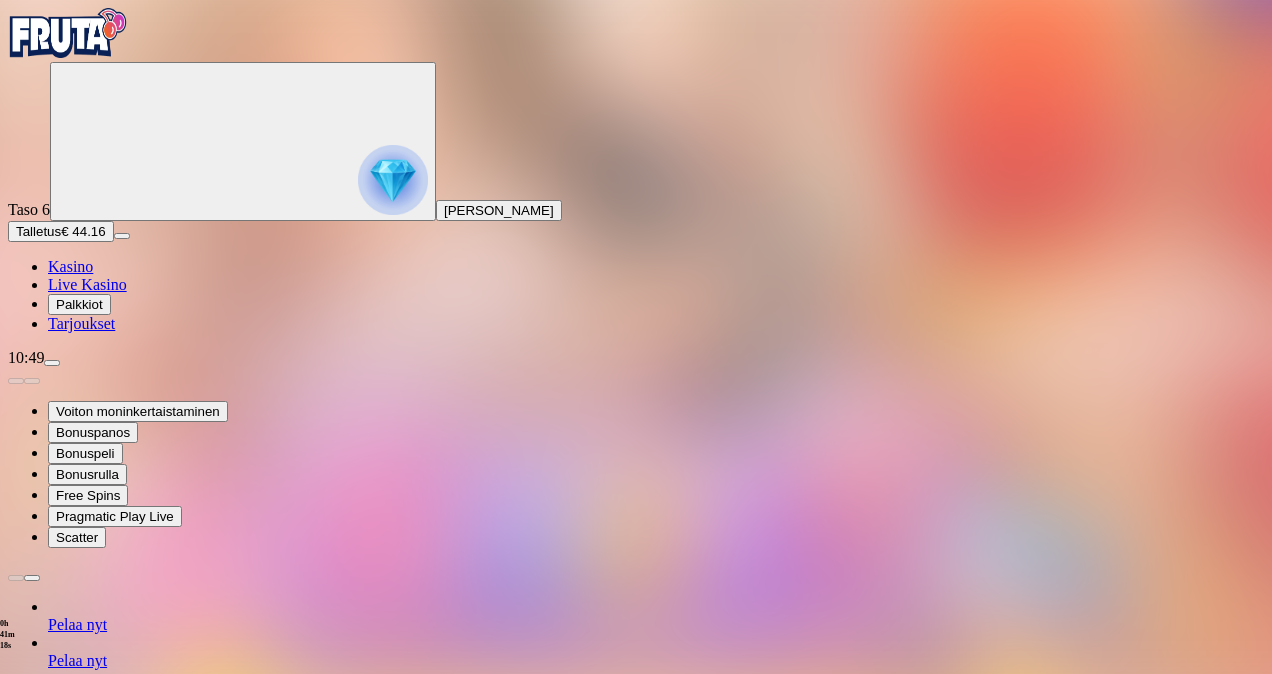 click on "Kotiutus" at bounding box center (40, 1399) 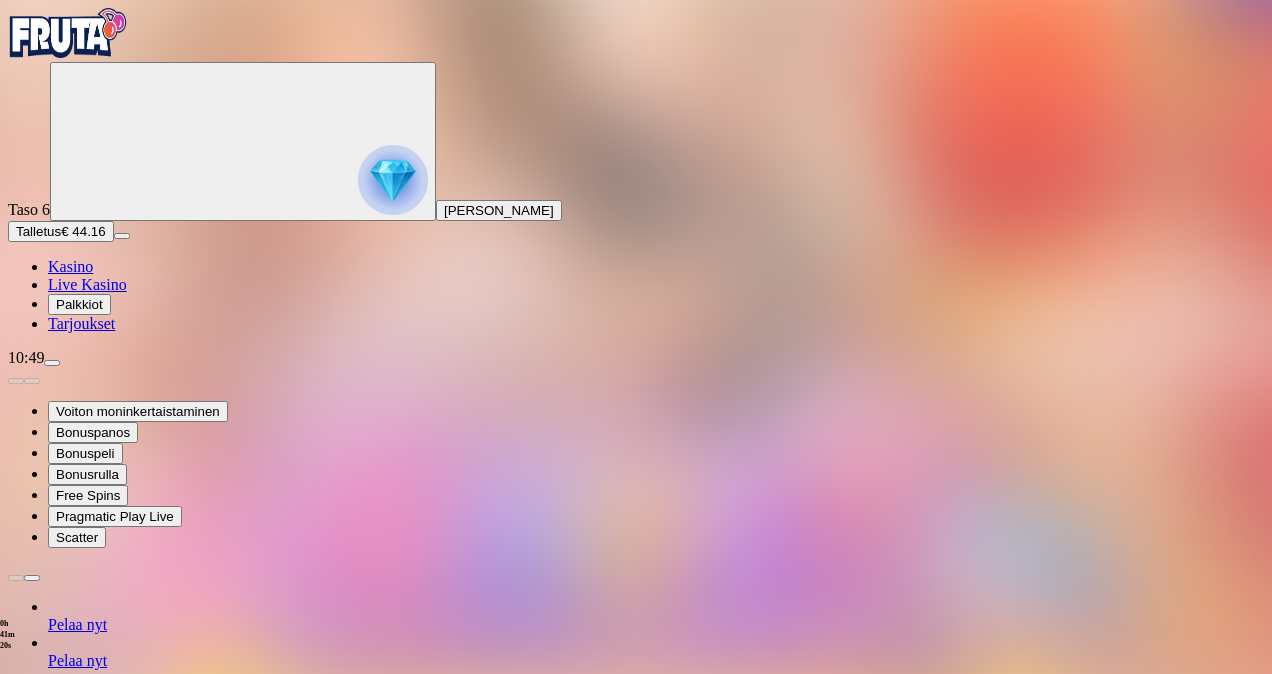 click at bounding box center [79, 1268] 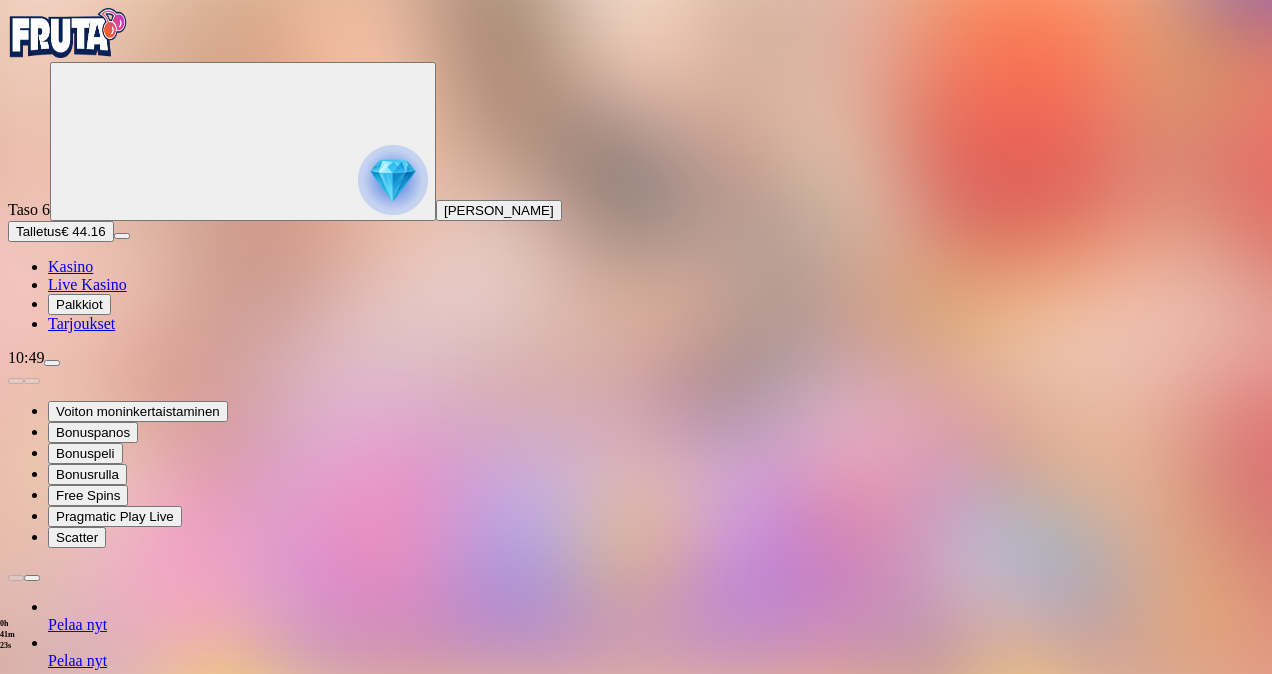 type on "**" 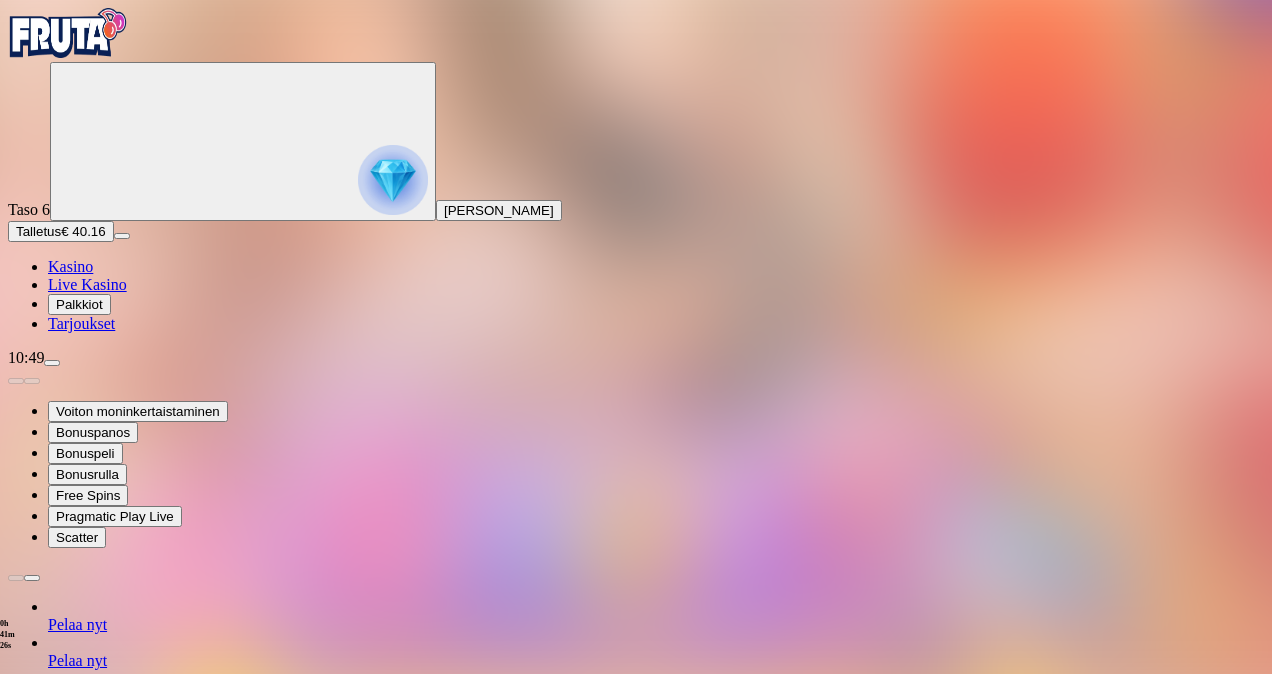 click at bounding box center (16, 1253) 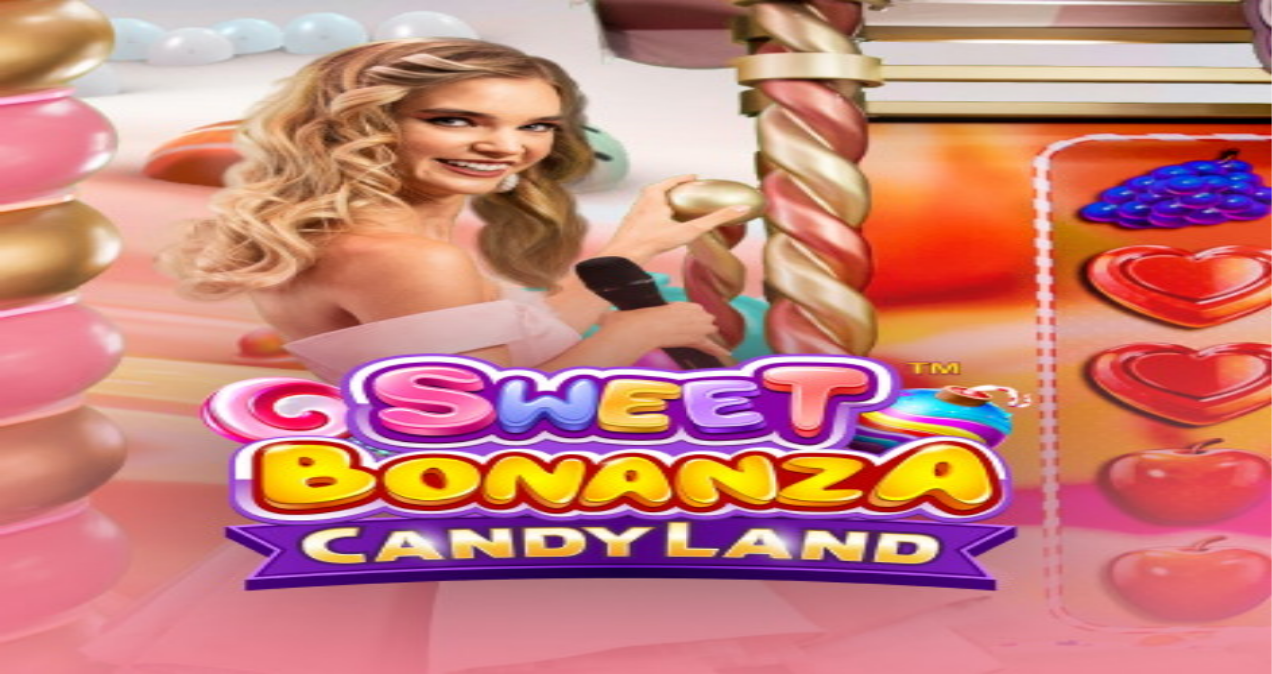 scroll, scrollTop: 0, scrollLeft: 0, axis: both 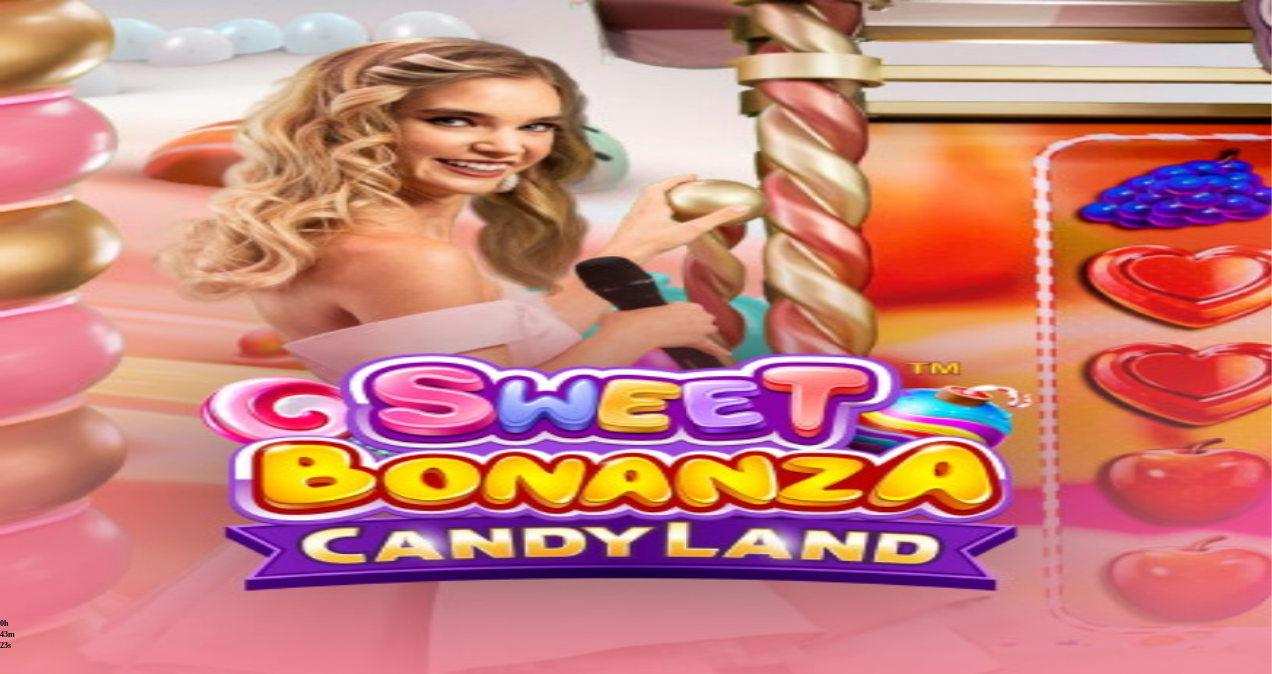 click on "Live Kasino" at bounding box center (87, 284) 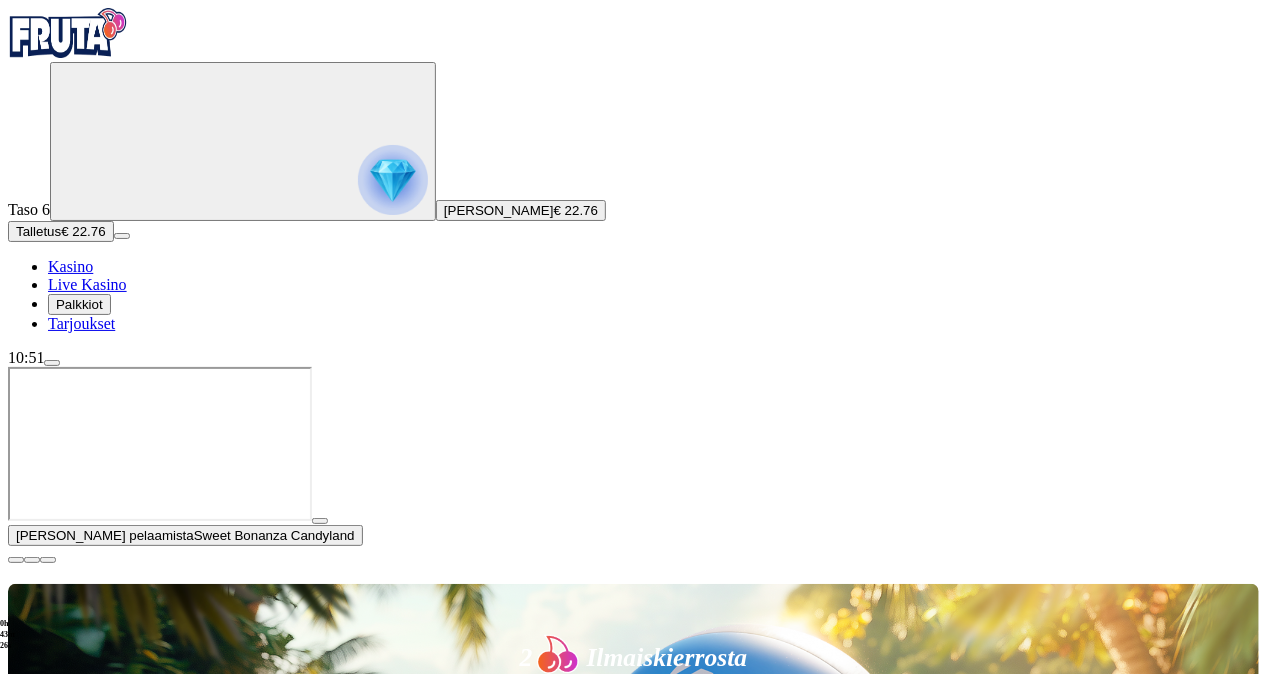 click at bounding box center [48, 1320] 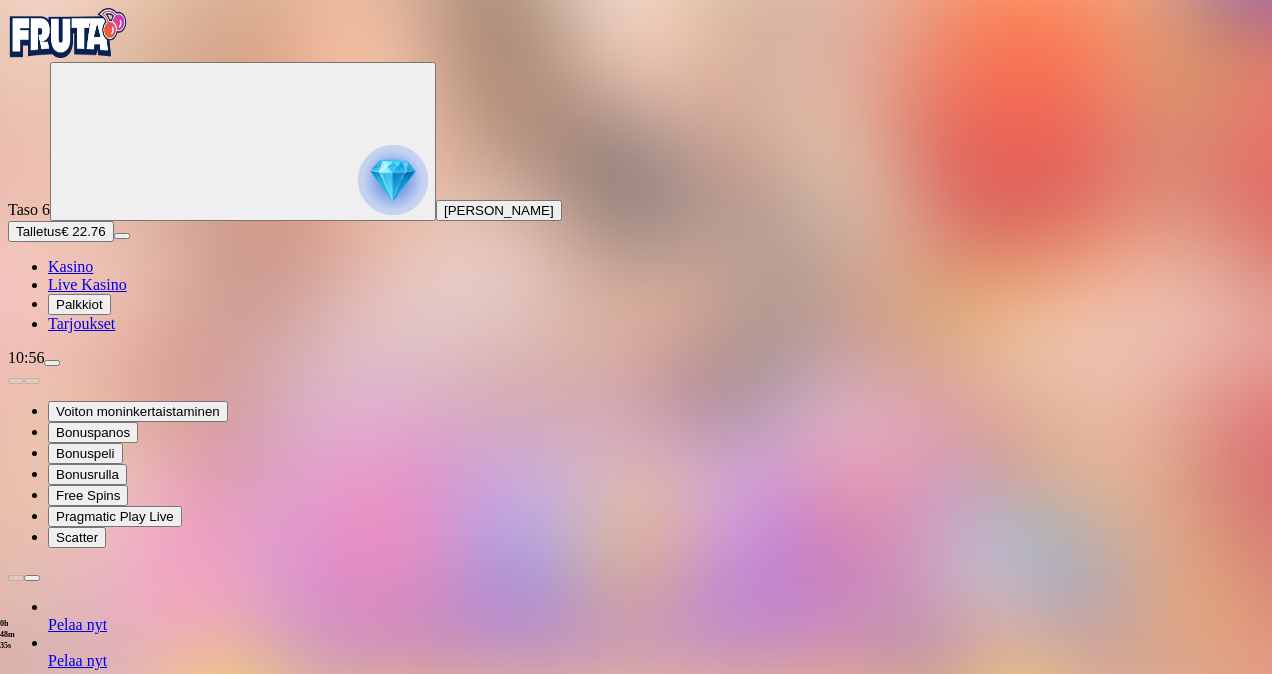 click on "Talletus" at bounding box center [38, 231] 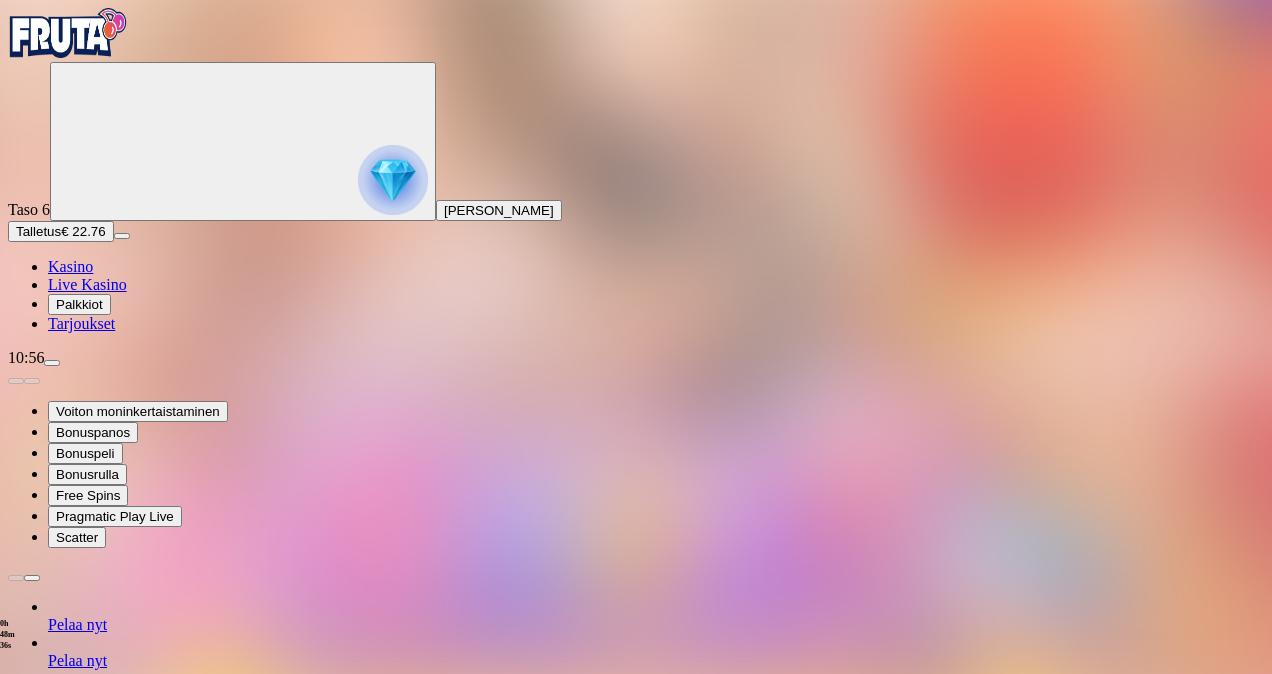 type 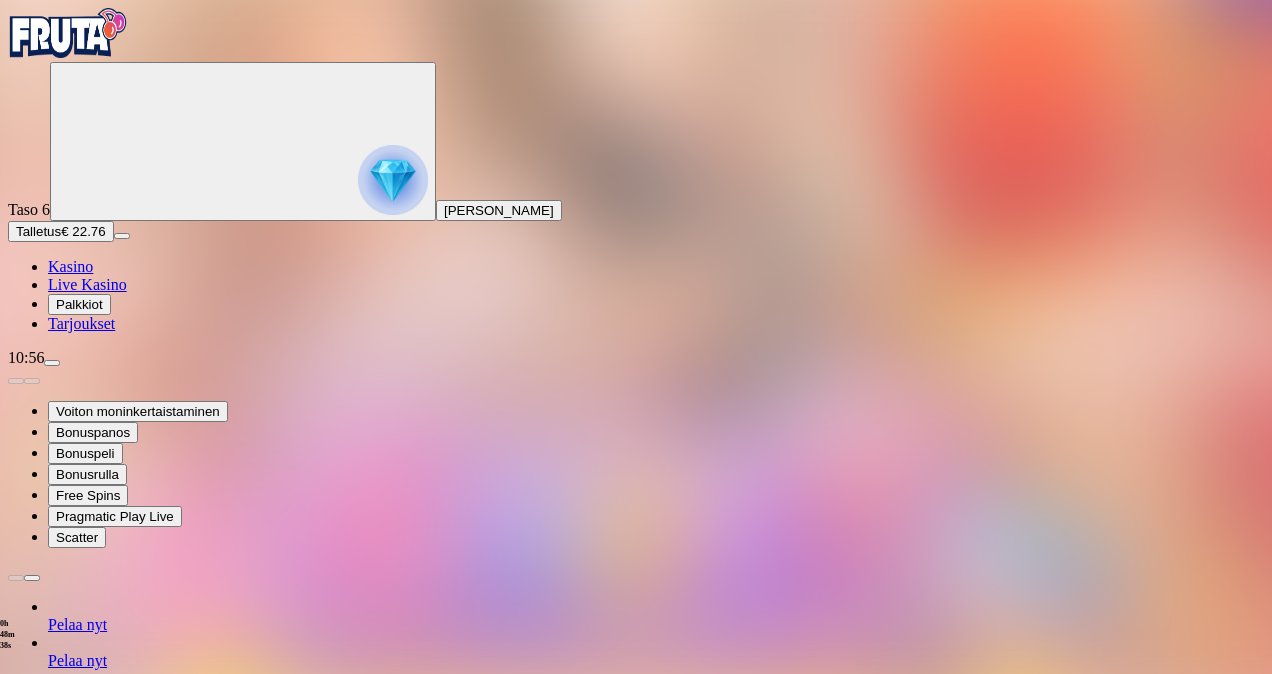 type on "*" 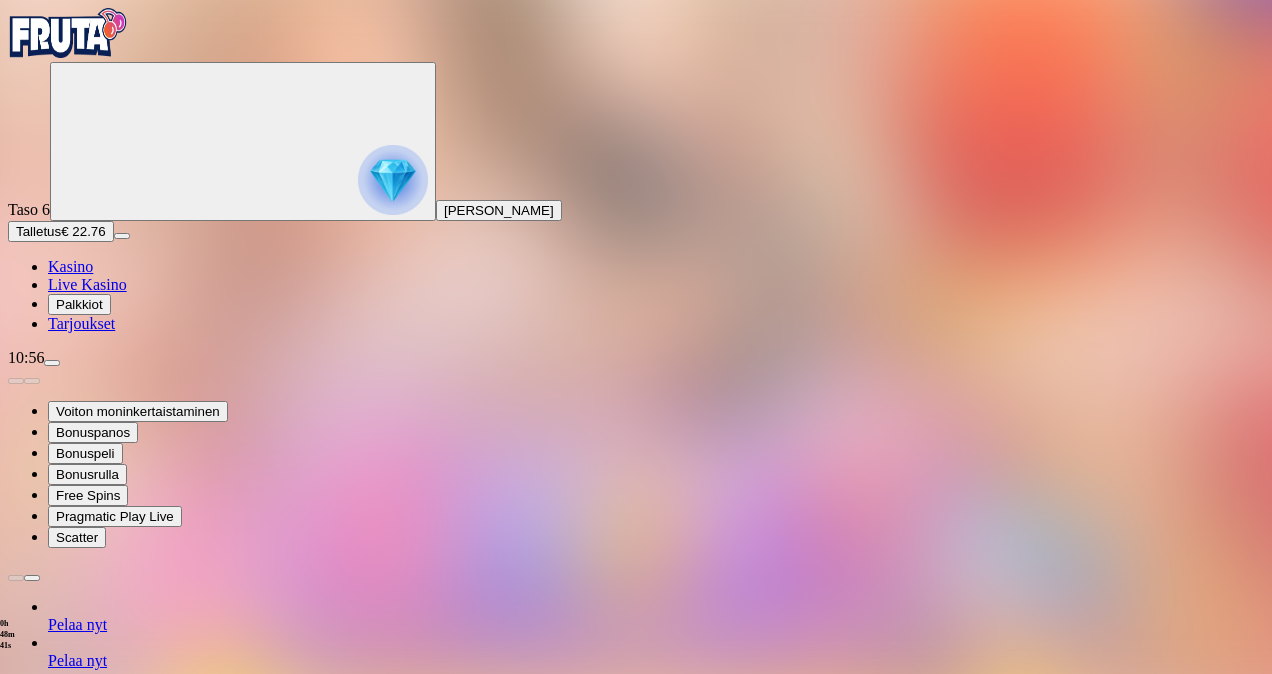 type on "**" 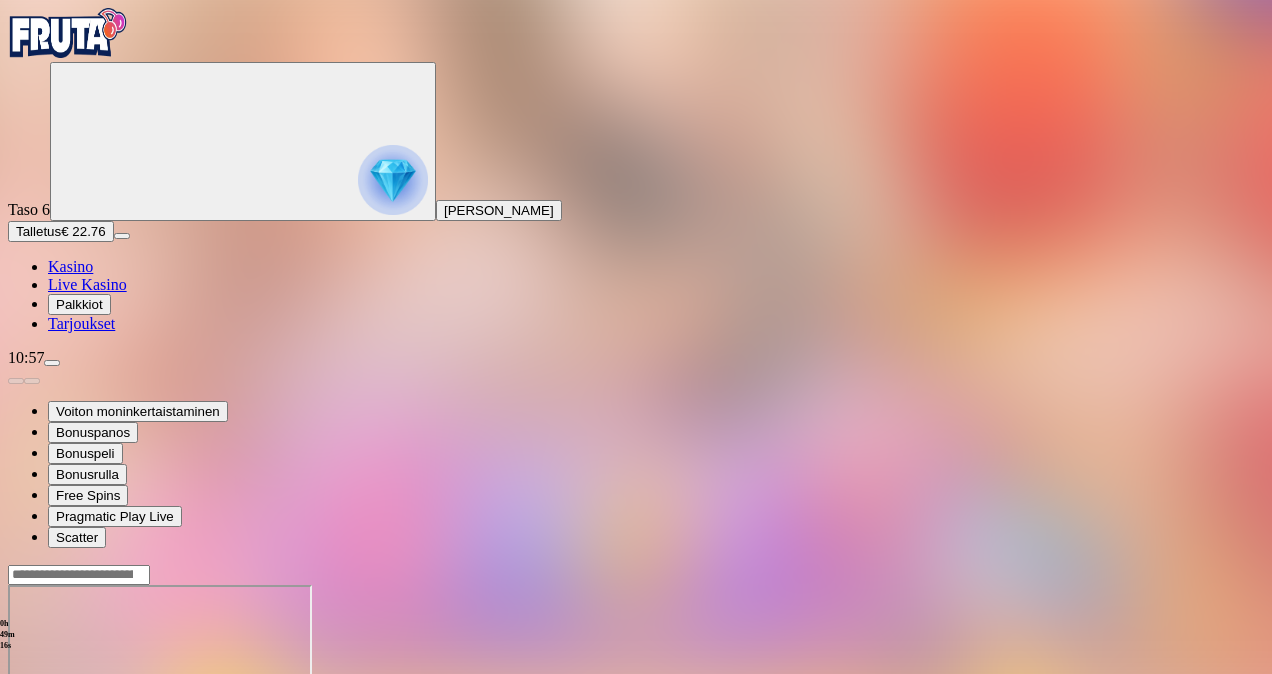 click on "Palkkiot" at bounding box center (79, 304) 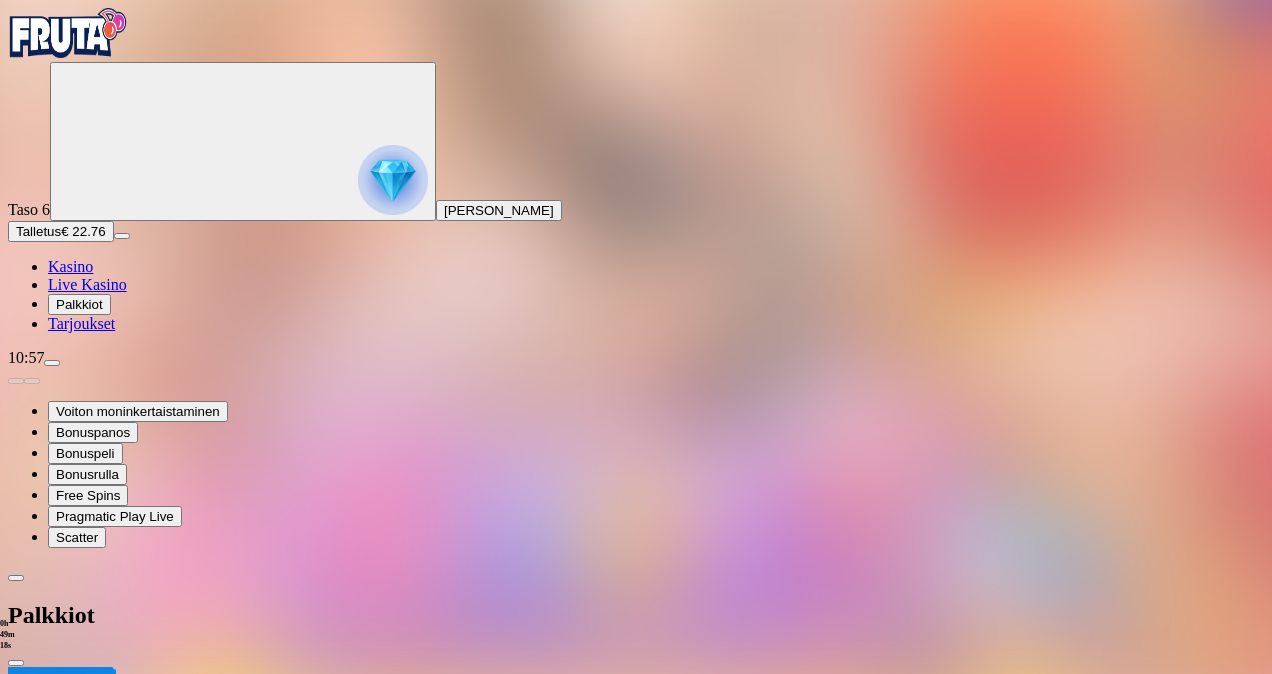 click on "Live Kasino" at bounding box center (87, 284) 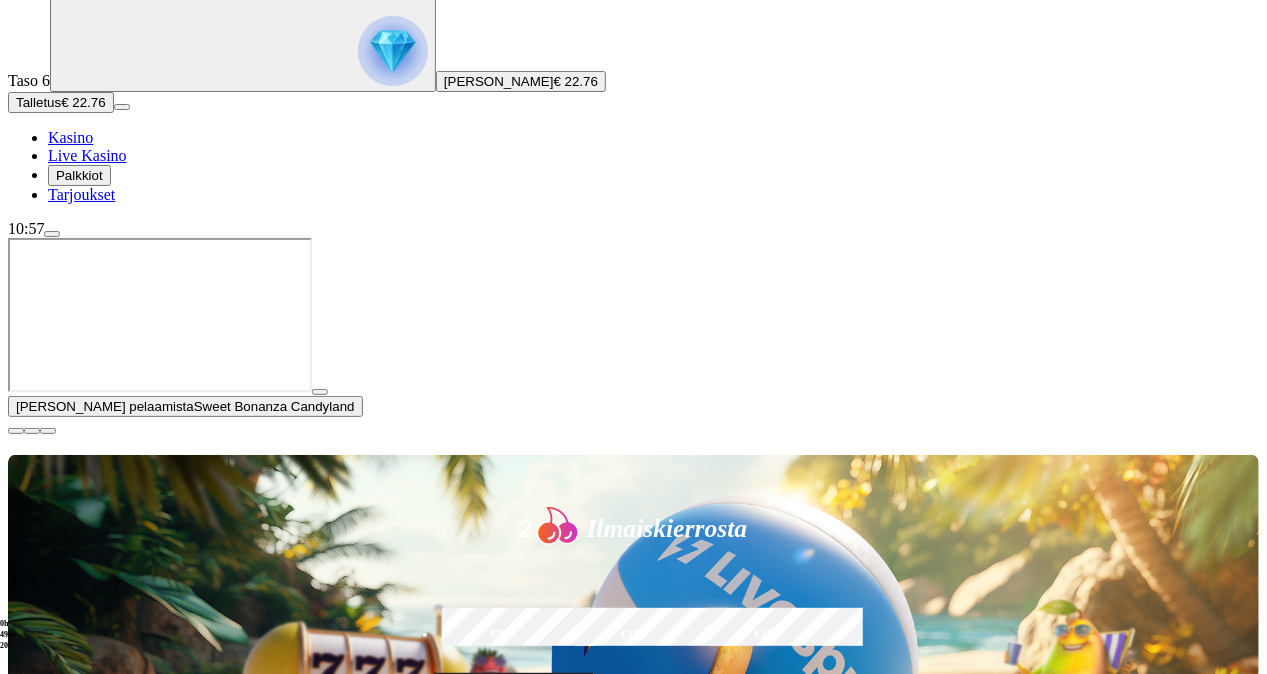 scroll, scrollTop: 131, scrollLeft: 0, axis: vertical 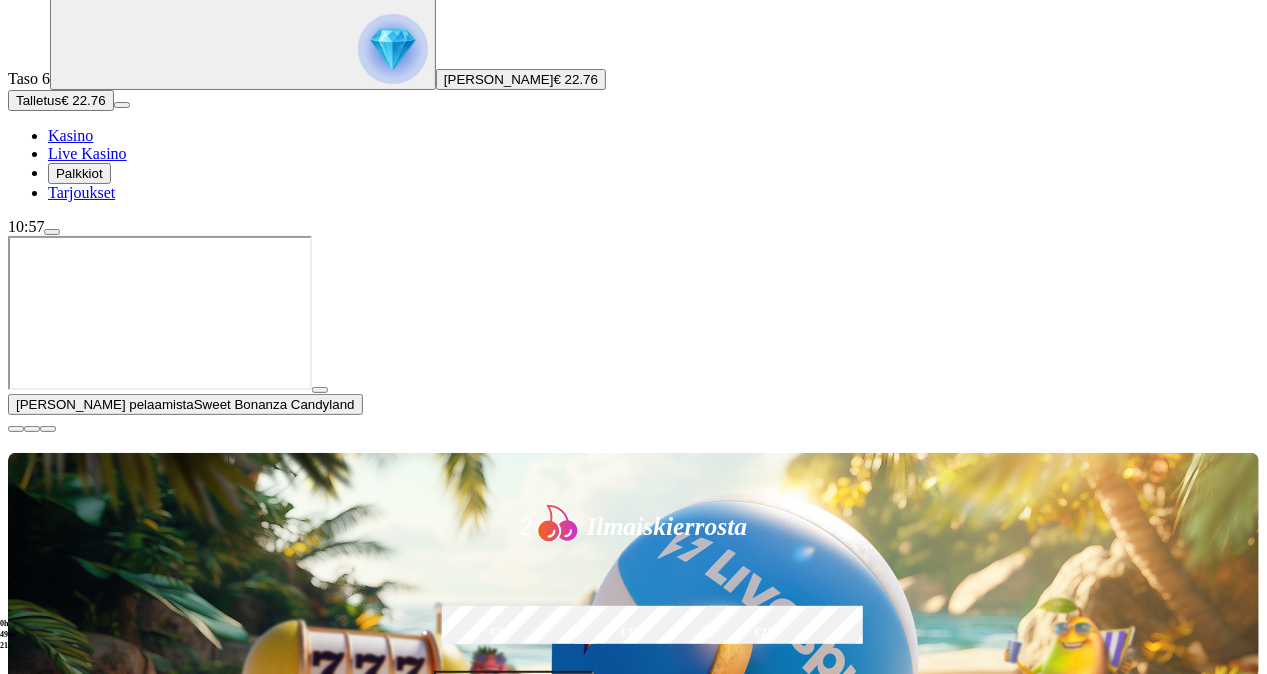 click on "Pelaa nyt" at bounding box center [77, 1370] 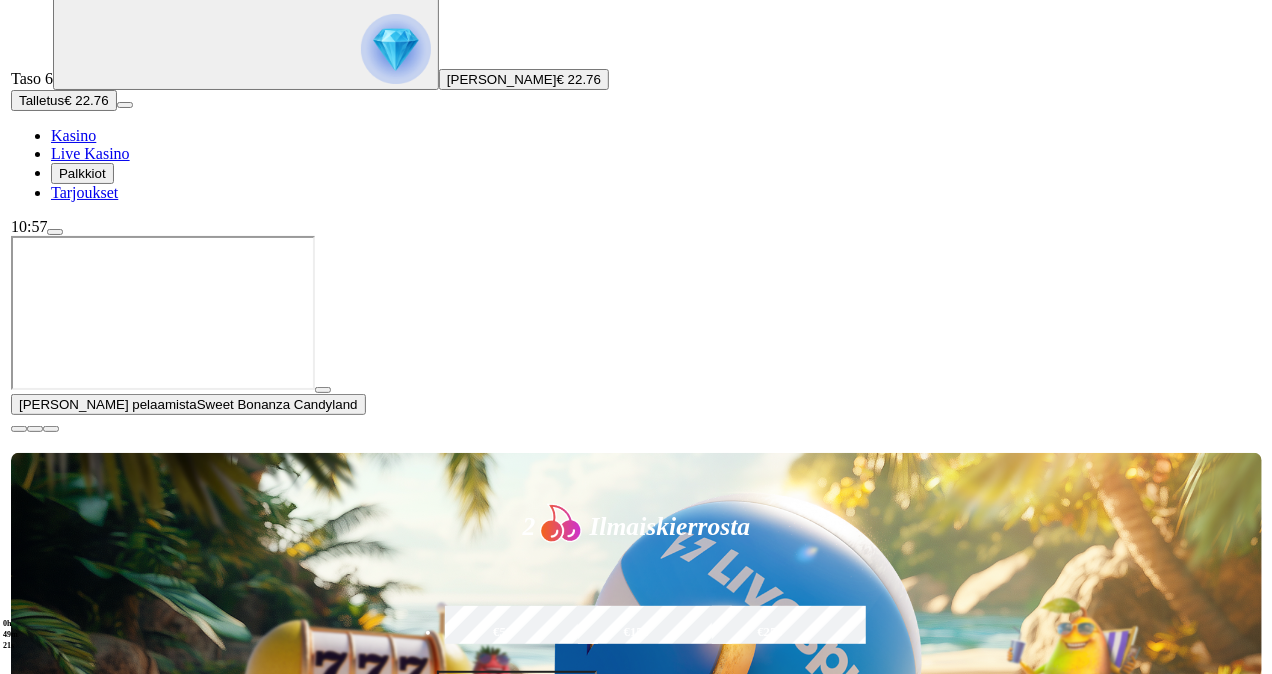 scroll, scrollTop: 0, scrollLeft: 0, axis: both 